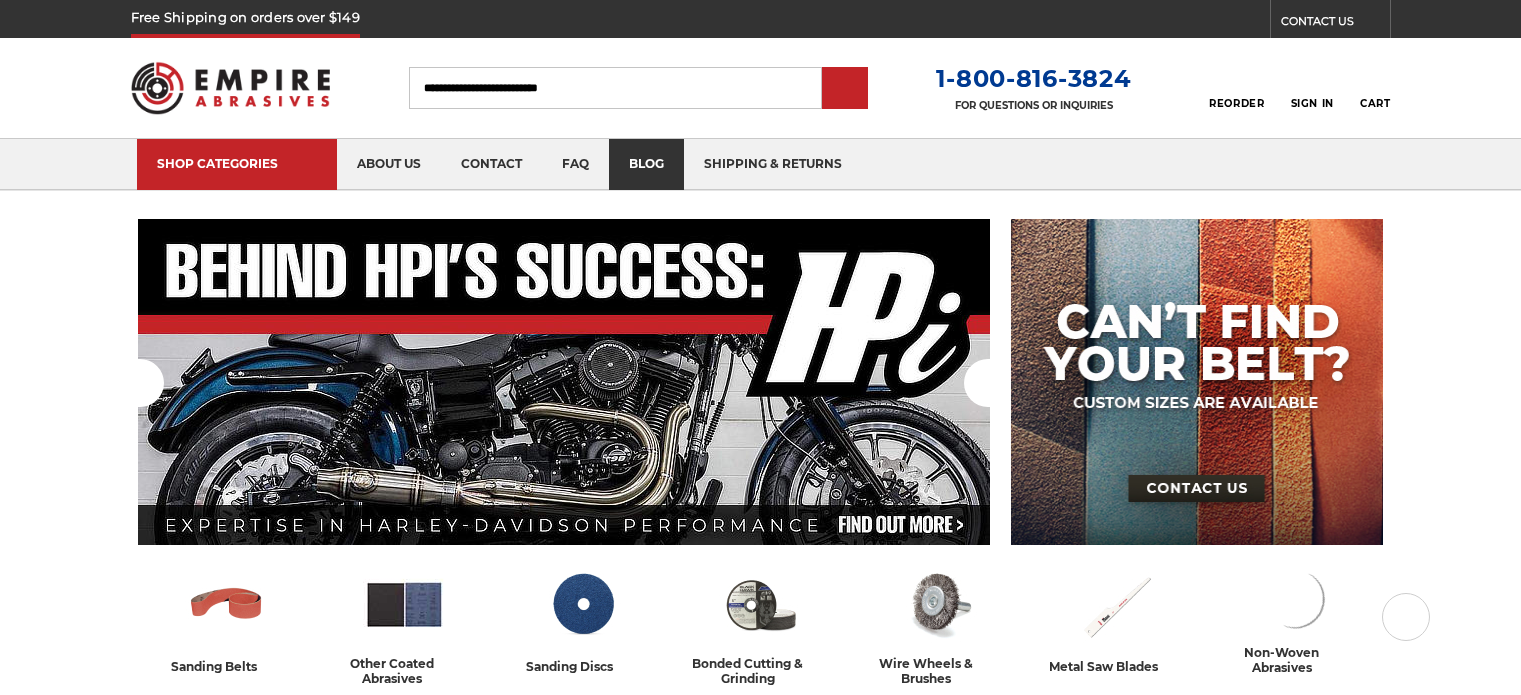 scroll, scrollTop: 0, scrollLeft: 0, axis: both 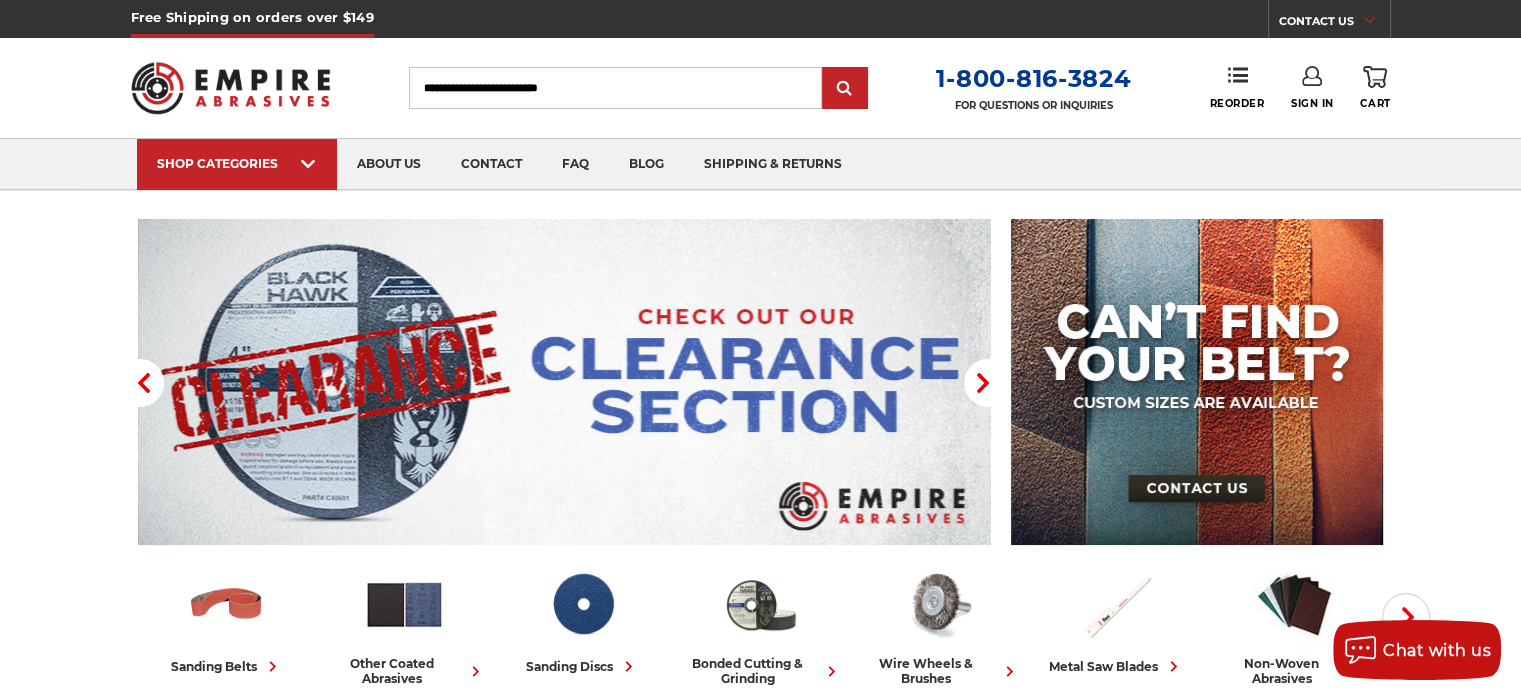 click on "Search" at bounding box center [615, 88] 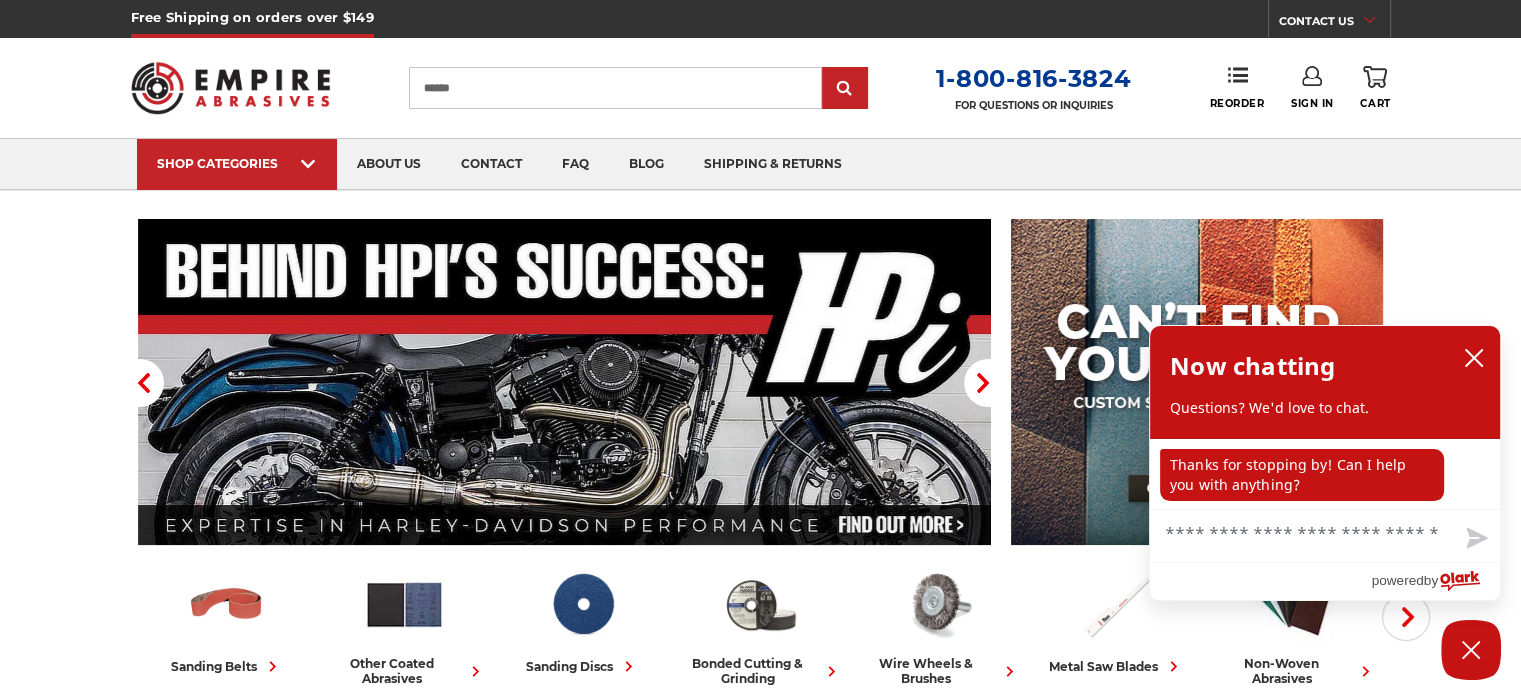 type on "******" 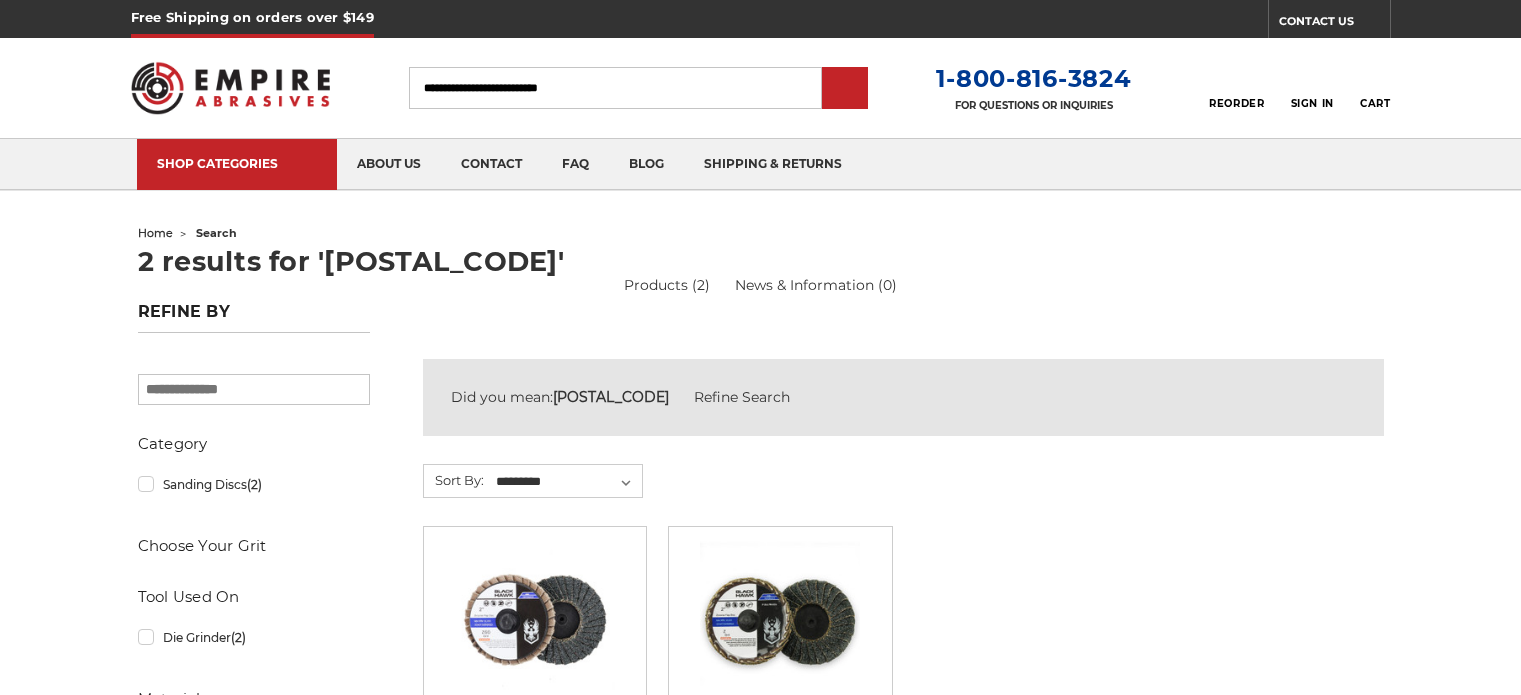 scroll, scrollTop: 0, scrollLeft: 0, axis: both 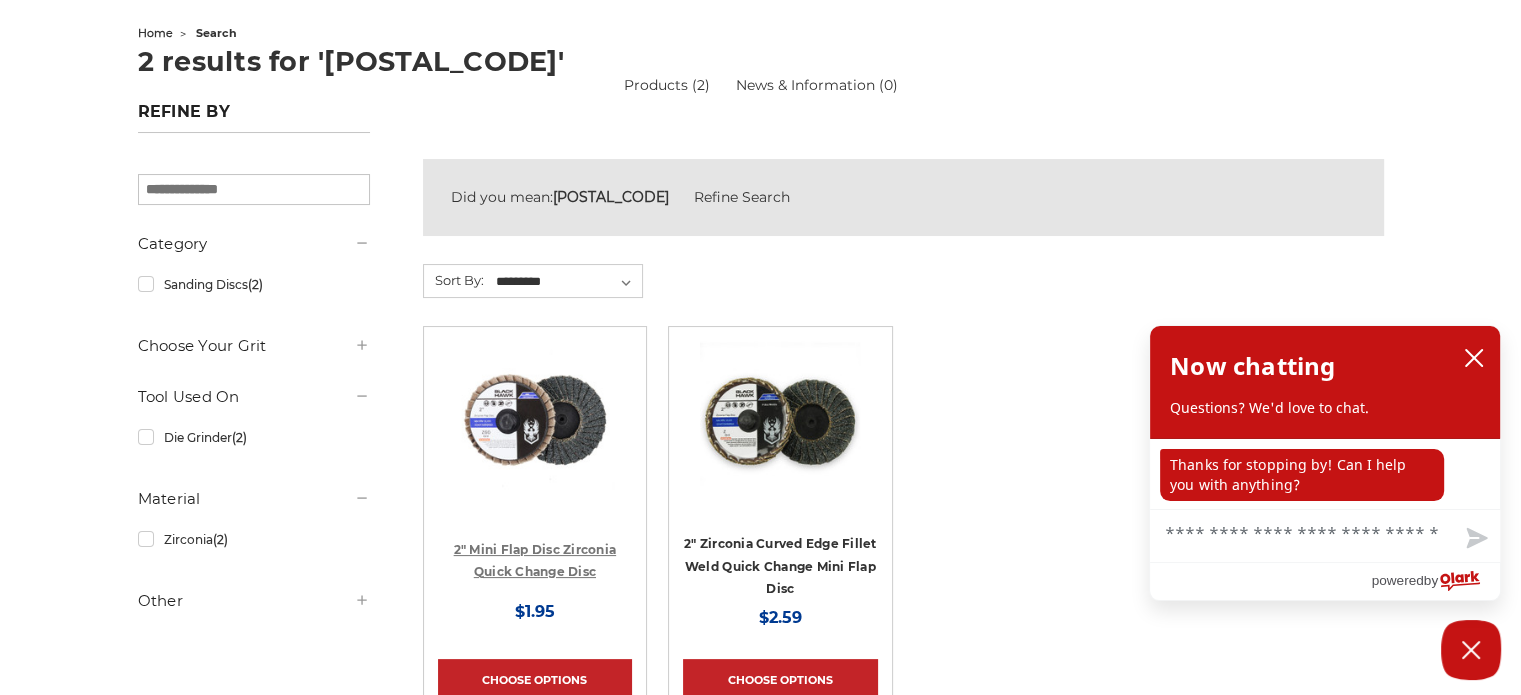 click on "2" Mini Flap Disc Zirconia Quick Change Disc" at bounding box center [535, 561] 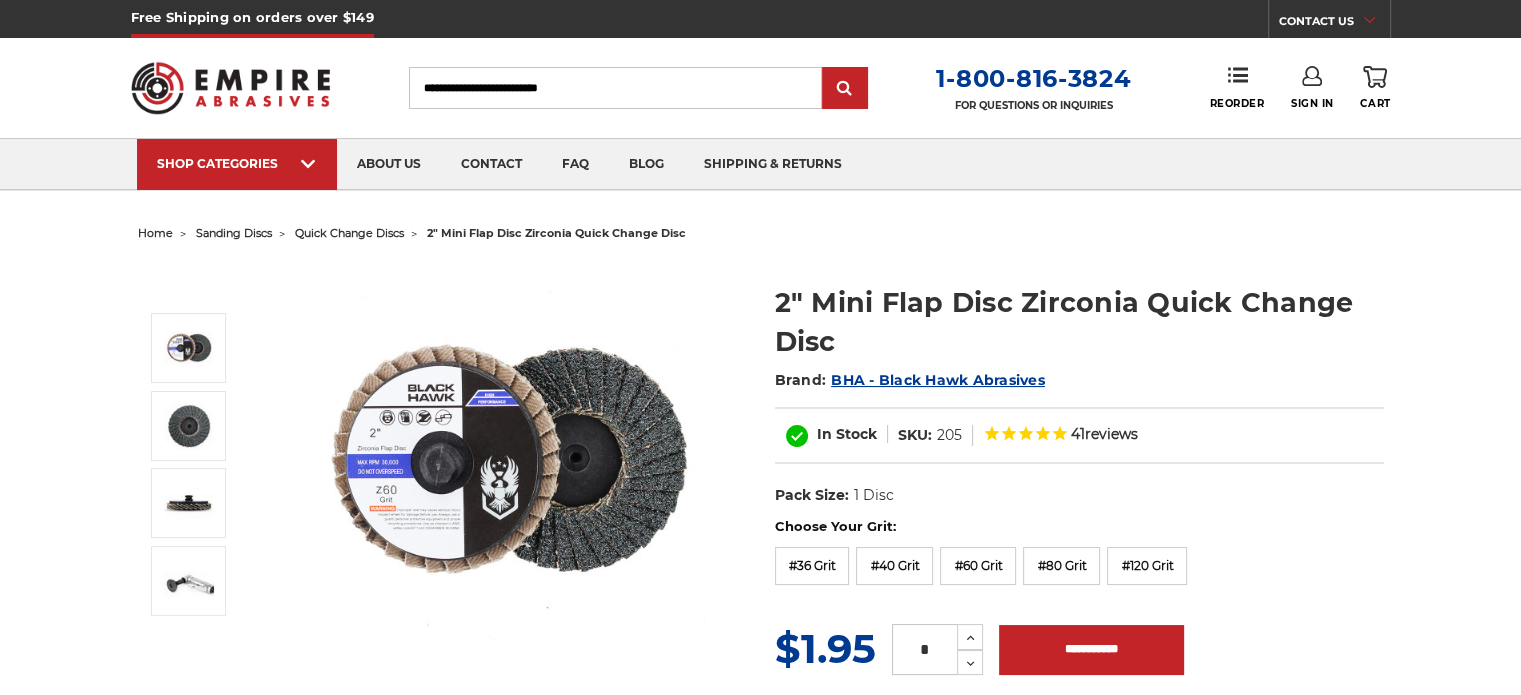scroll, scrollTop: 0, scrollLeft: 0, axis: both 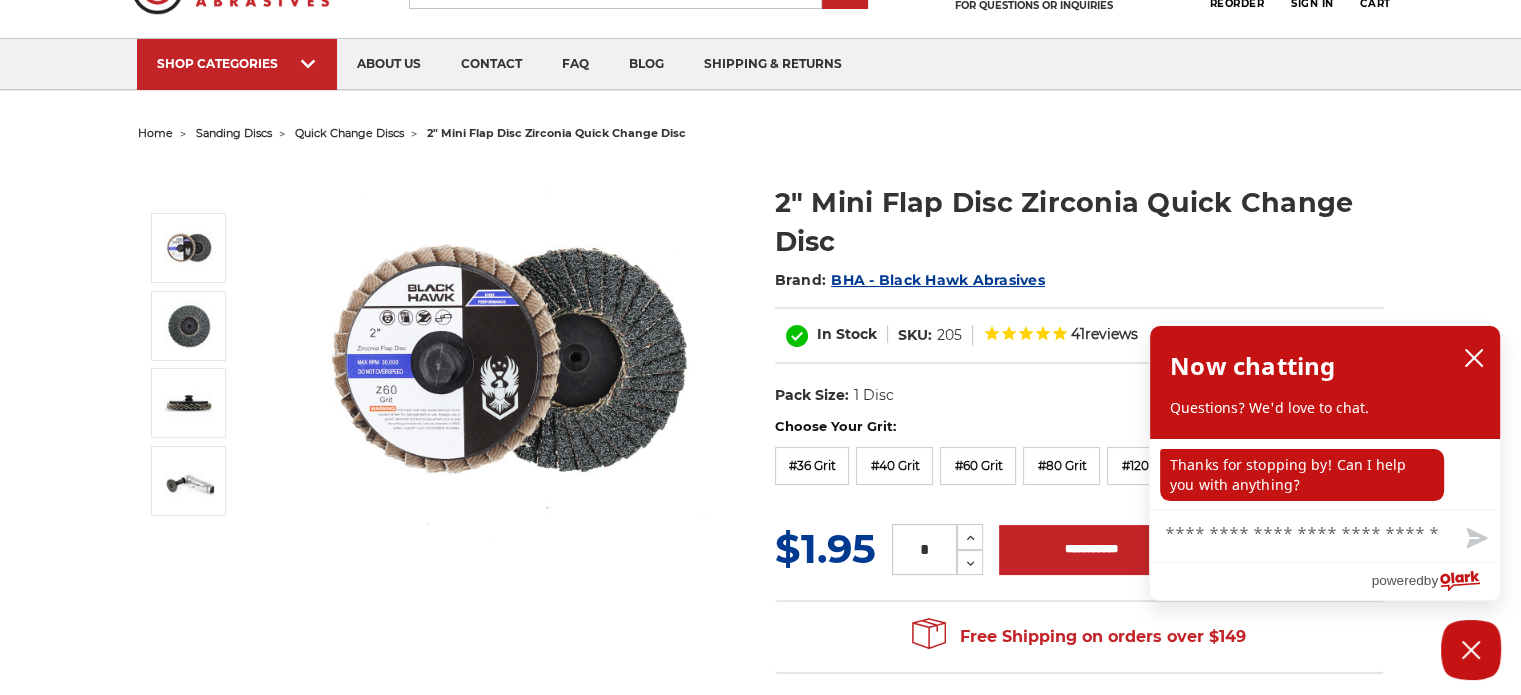 click on "*" at bounding box center [924, 549] 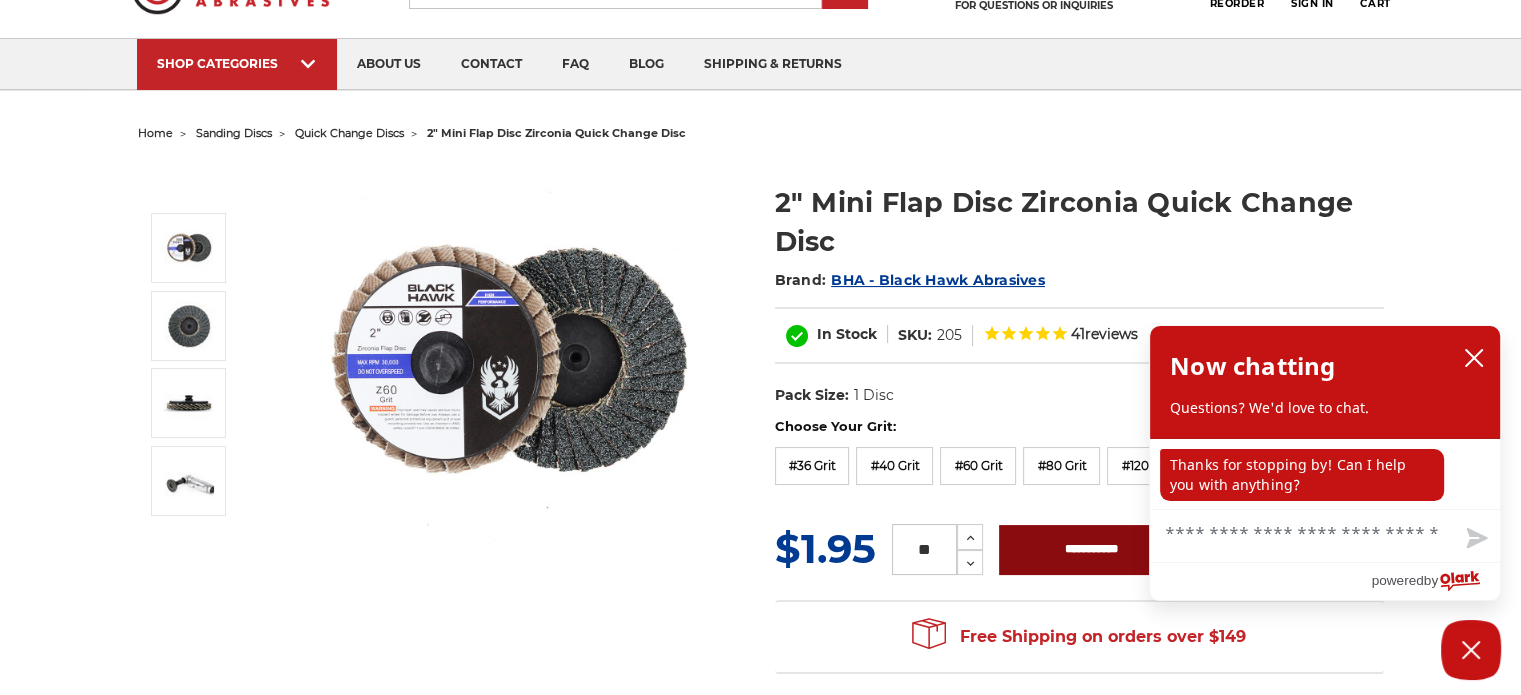 type on "**" 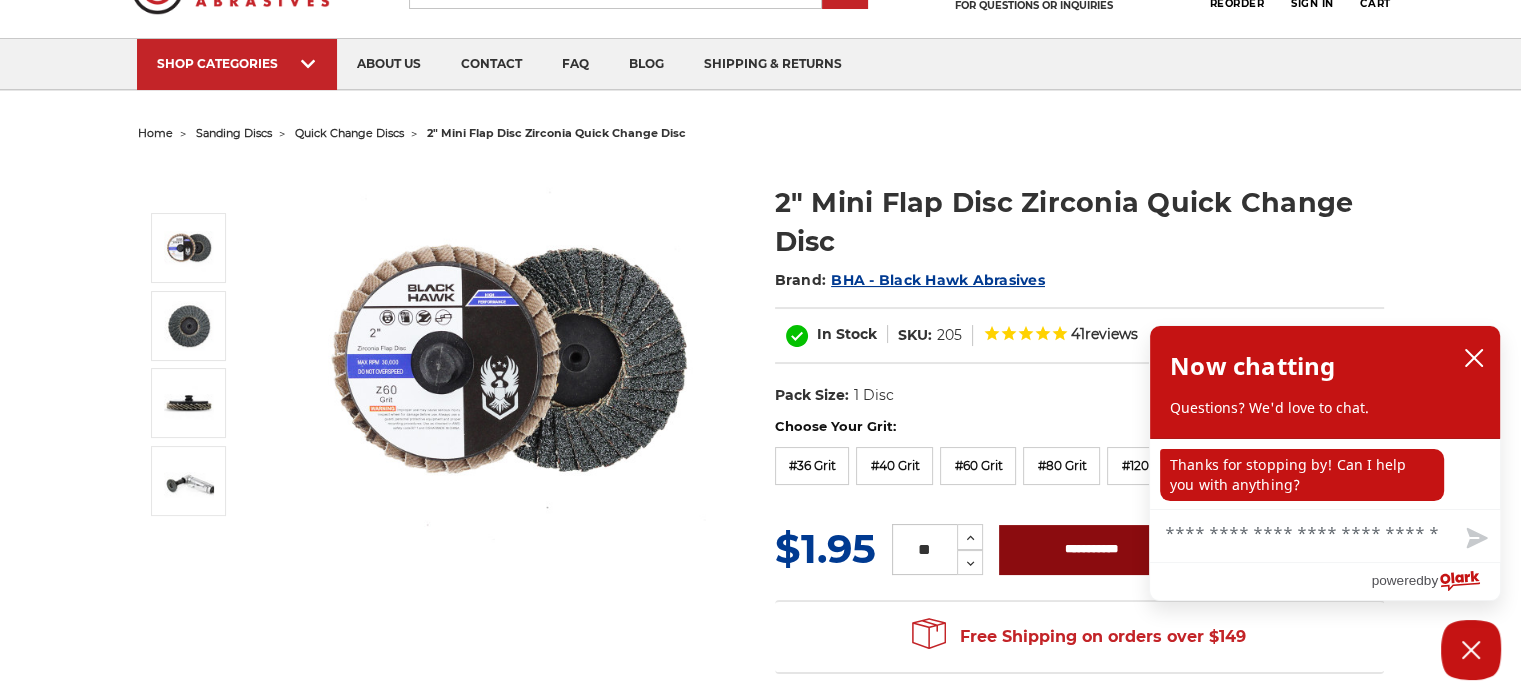 click on "**********" at bounding box center (1091, 550) 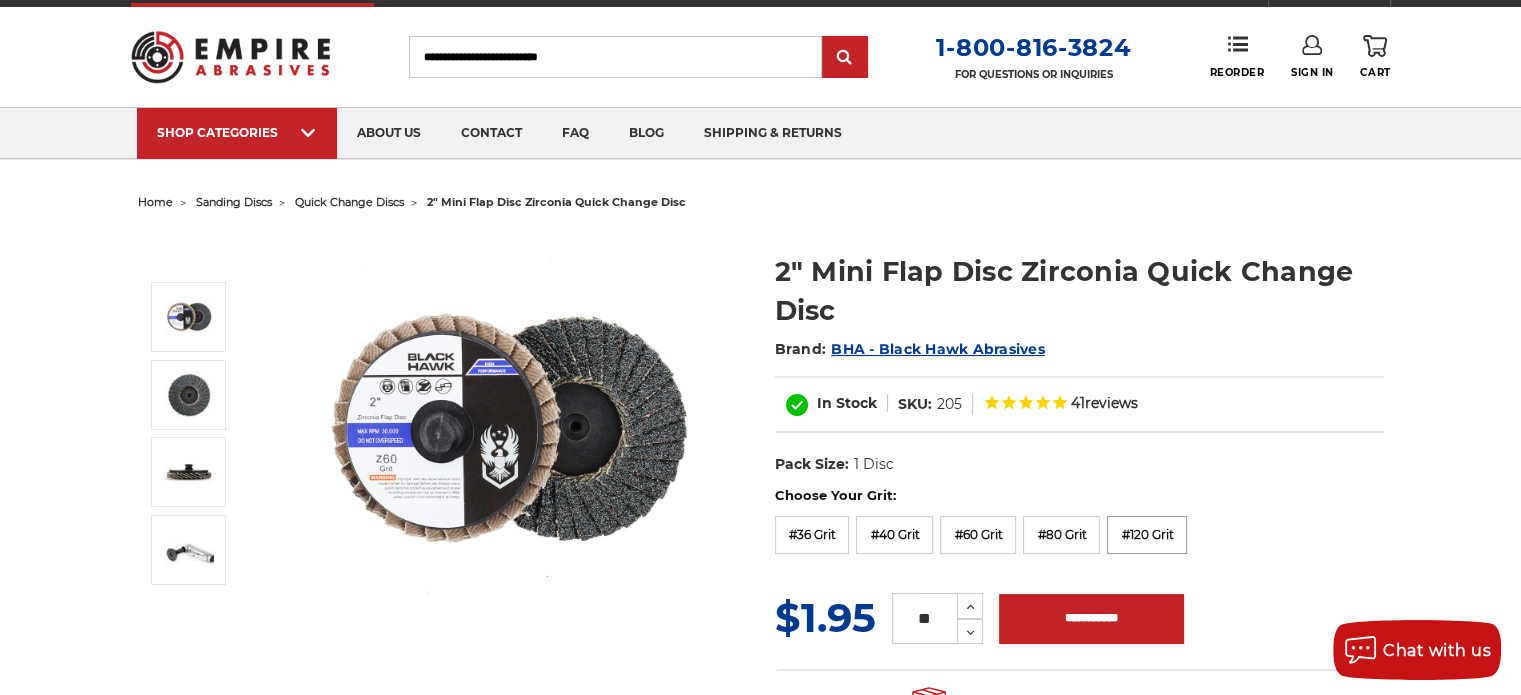 scroll, scrollTop: 0, scrollLeft: 0, axis: both 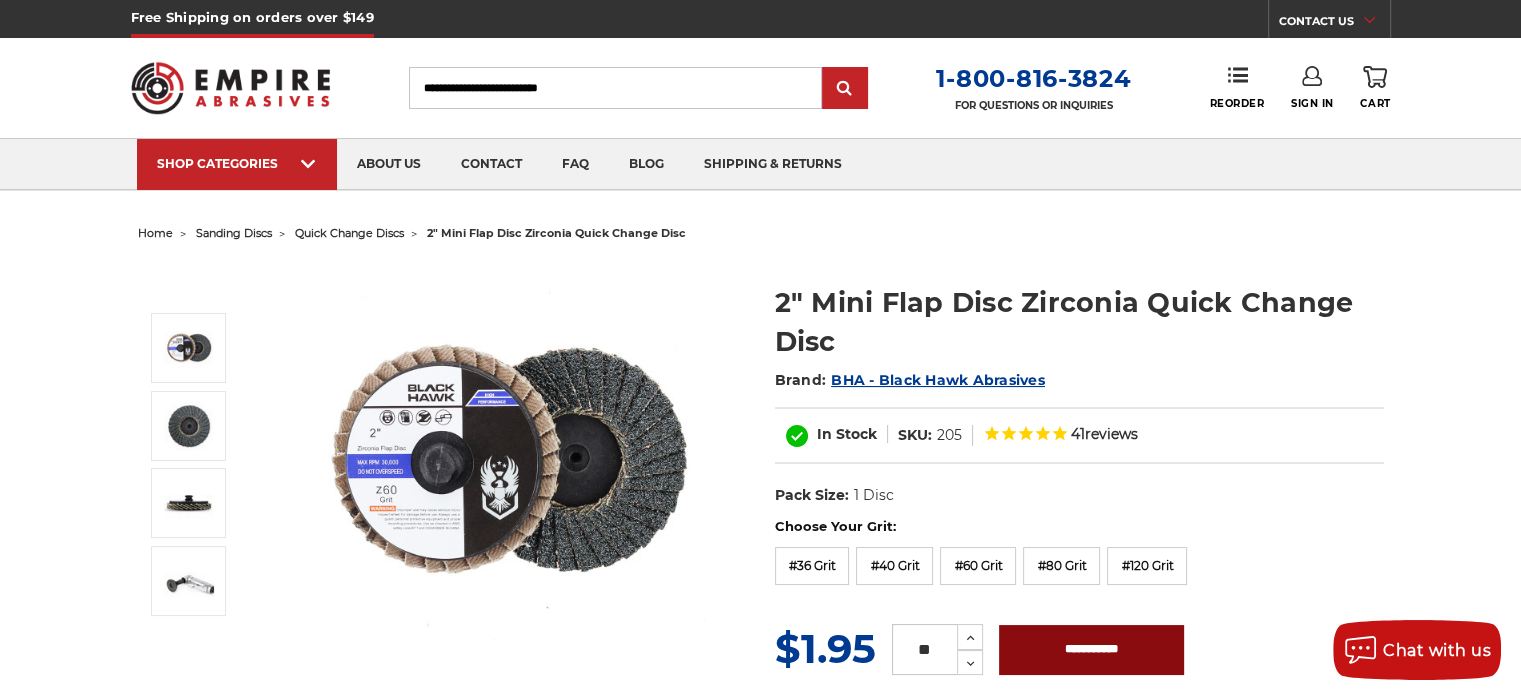 click on "**********" at bounding box center (1091, 650) 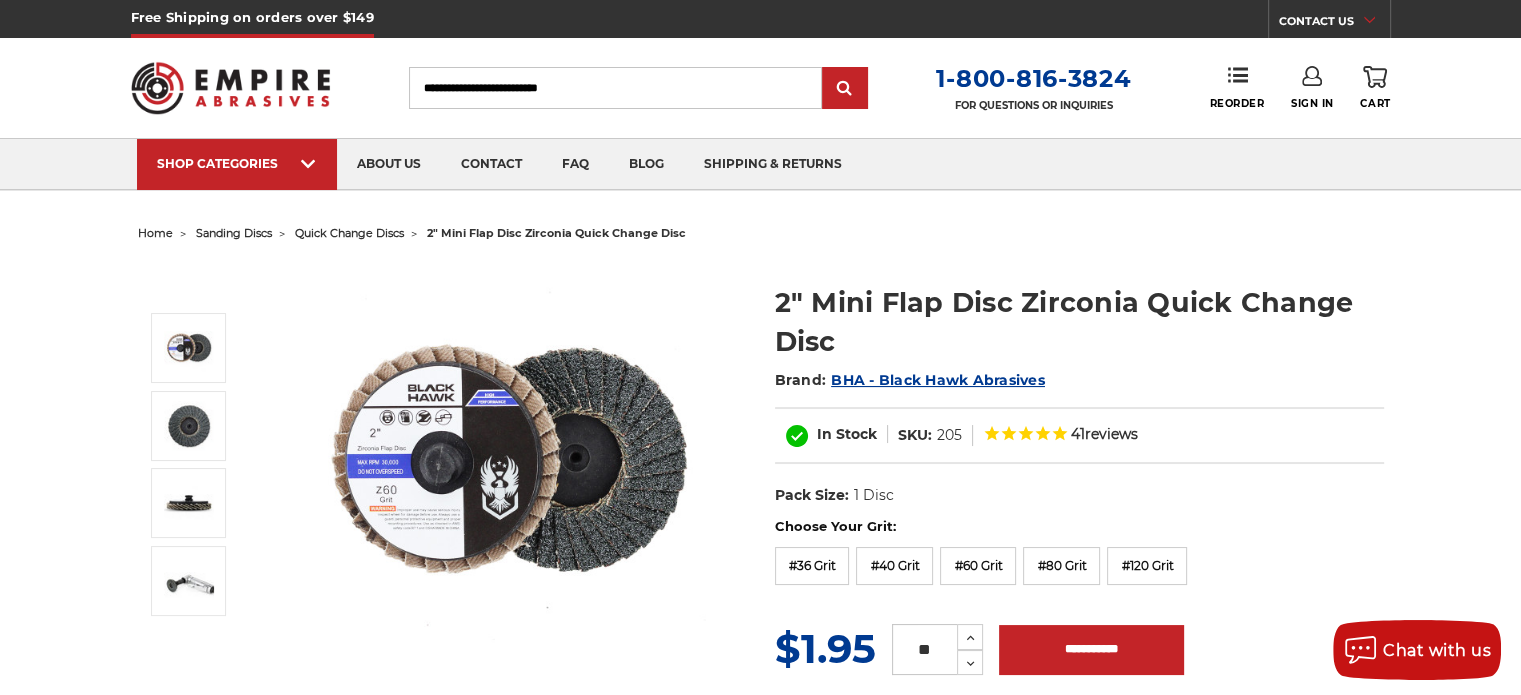 click on "2" Mini Flap Disc Zirconia Quick Change Disc
Brand:   BHA - Black Hawk Abrasives
In Stock
SKU:
205
41  reviews
UPC:
Pack Size:
1 Disc
Size: 2" Tool:" at bounding box center [1079, 400] 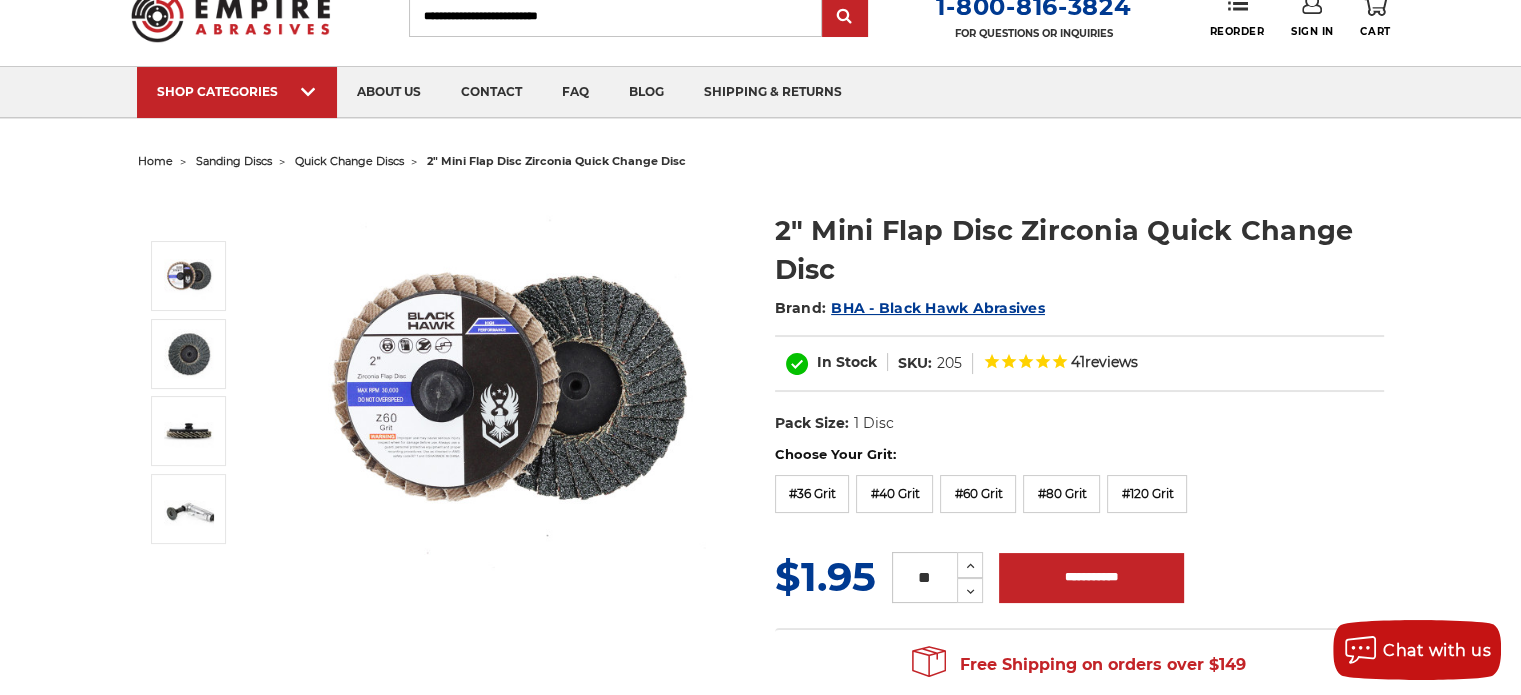 scroll, scrollTop: 100, scrollLeft: 0, axis: vertical 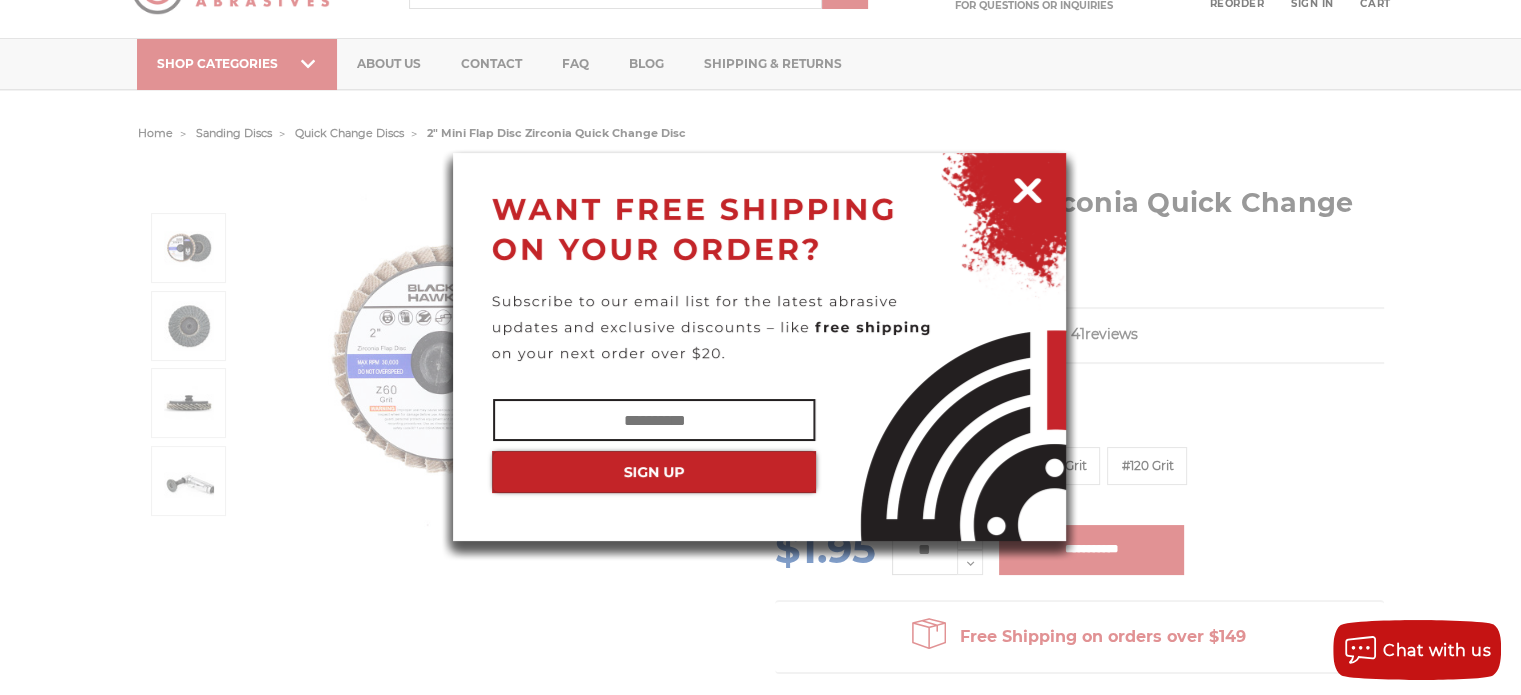 click at bounding box center (1027, 187) 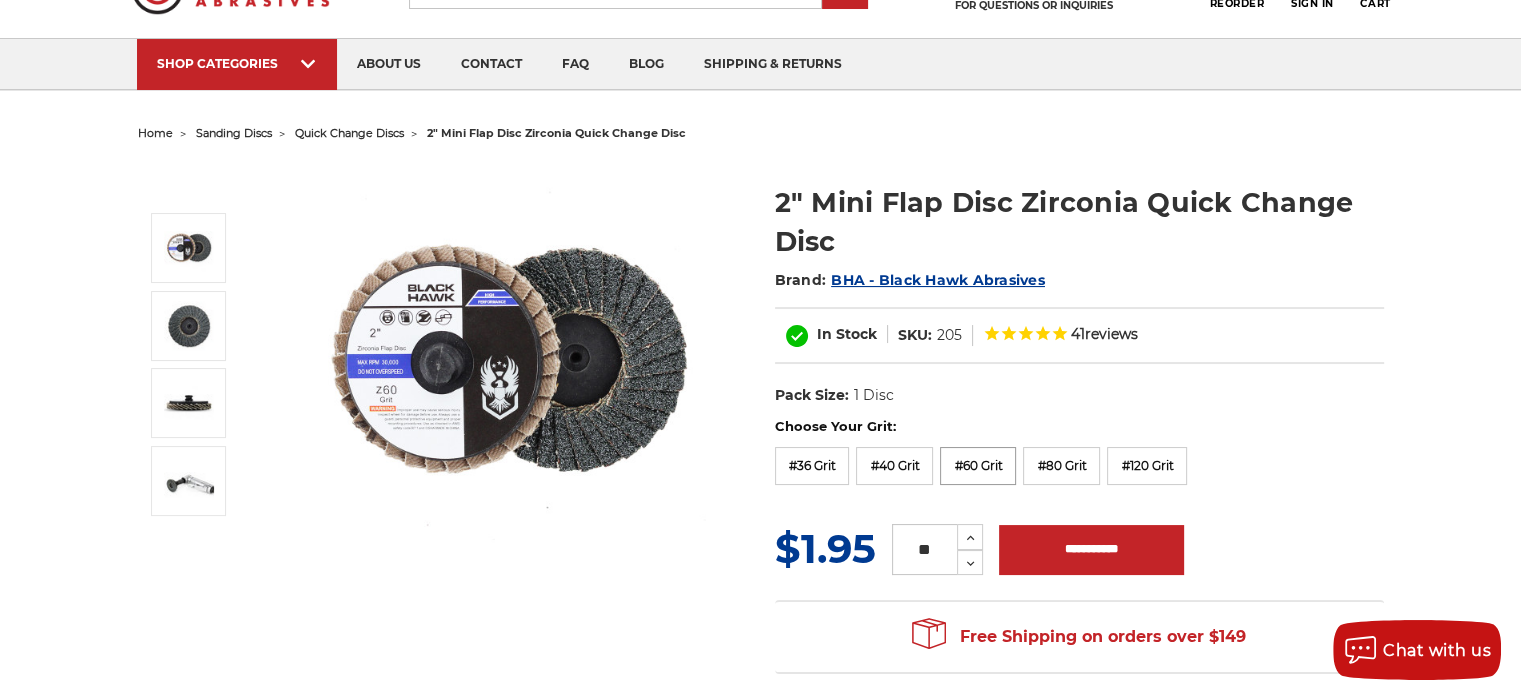 click on "#60 Grit" at bounding box center [978, 466] 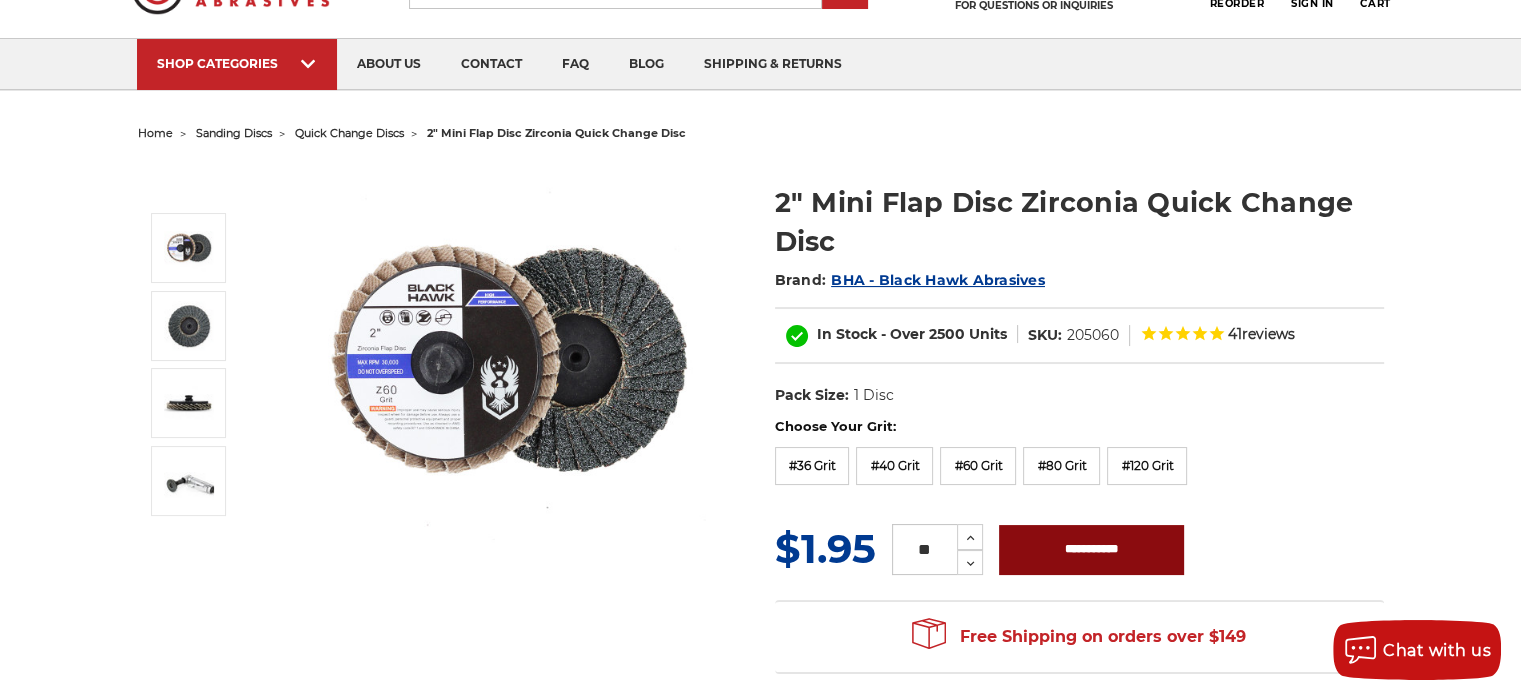 click on "**********" at bounding box center [1091, 550] 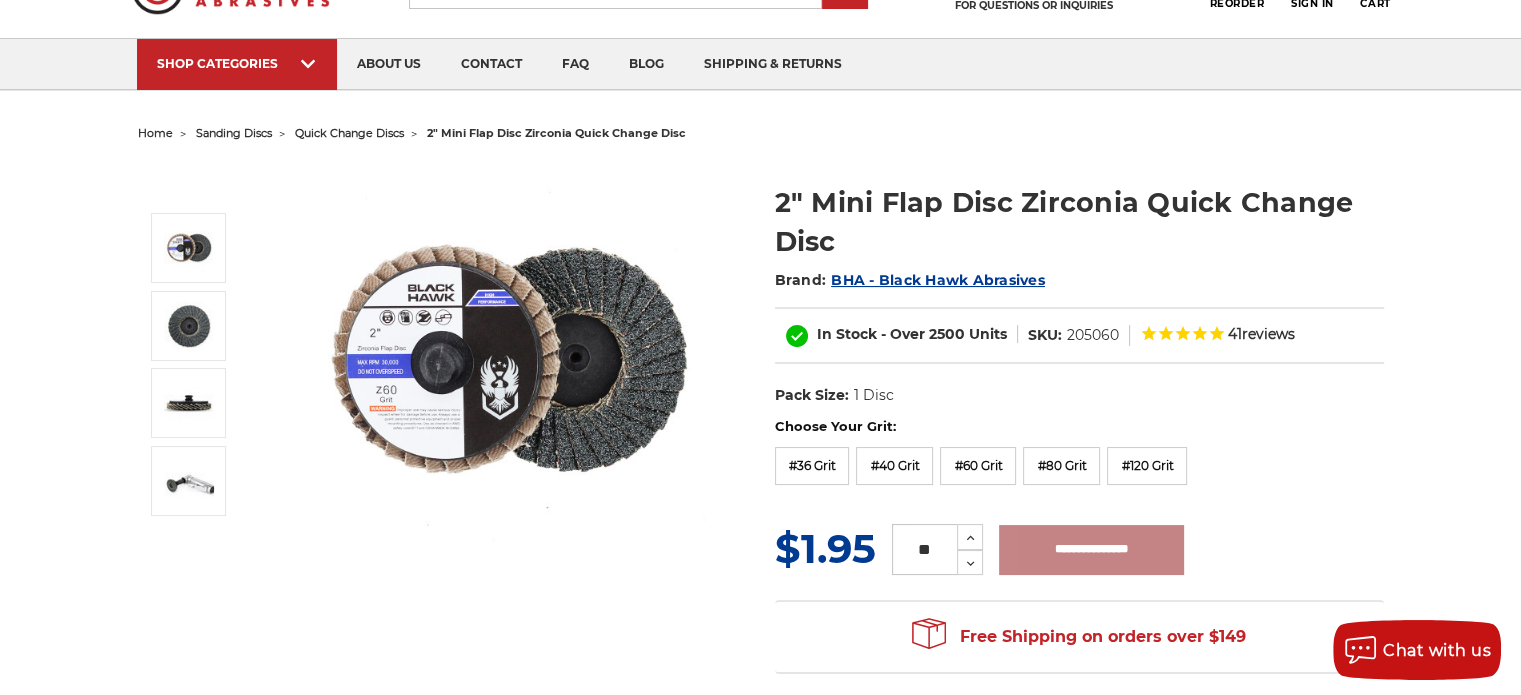 type on "**********" 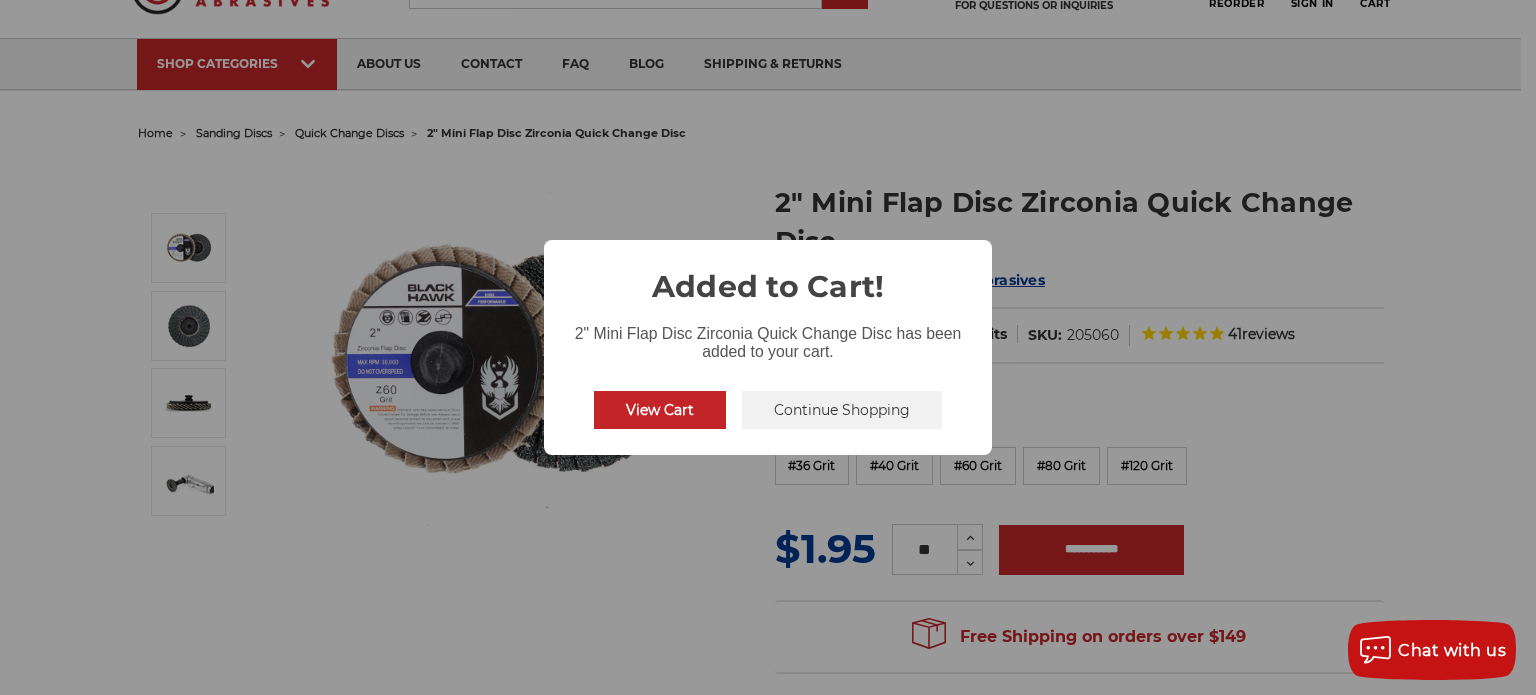 click on "View Cart" at bounding box center [660, 410] 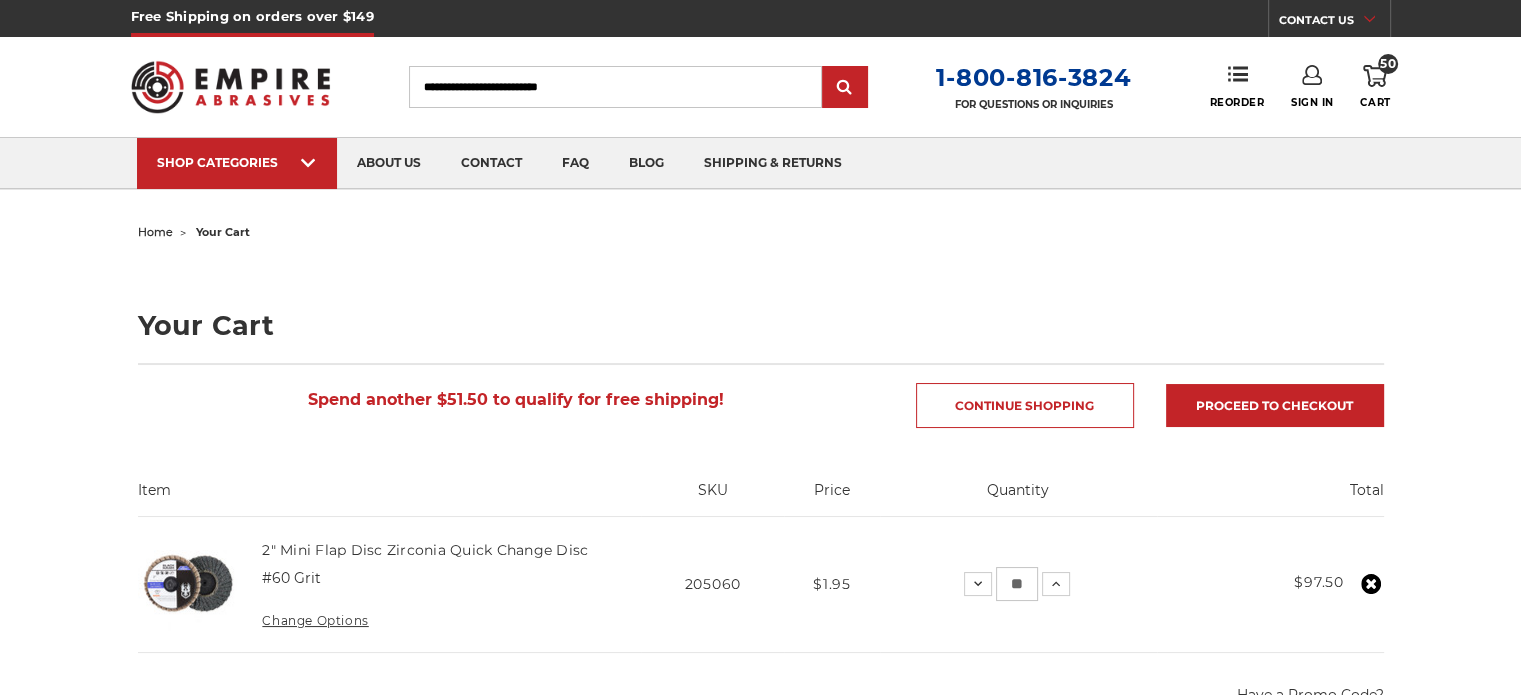 scroll, scrollTop: 100, scrollLeft: 0, axis: vertical 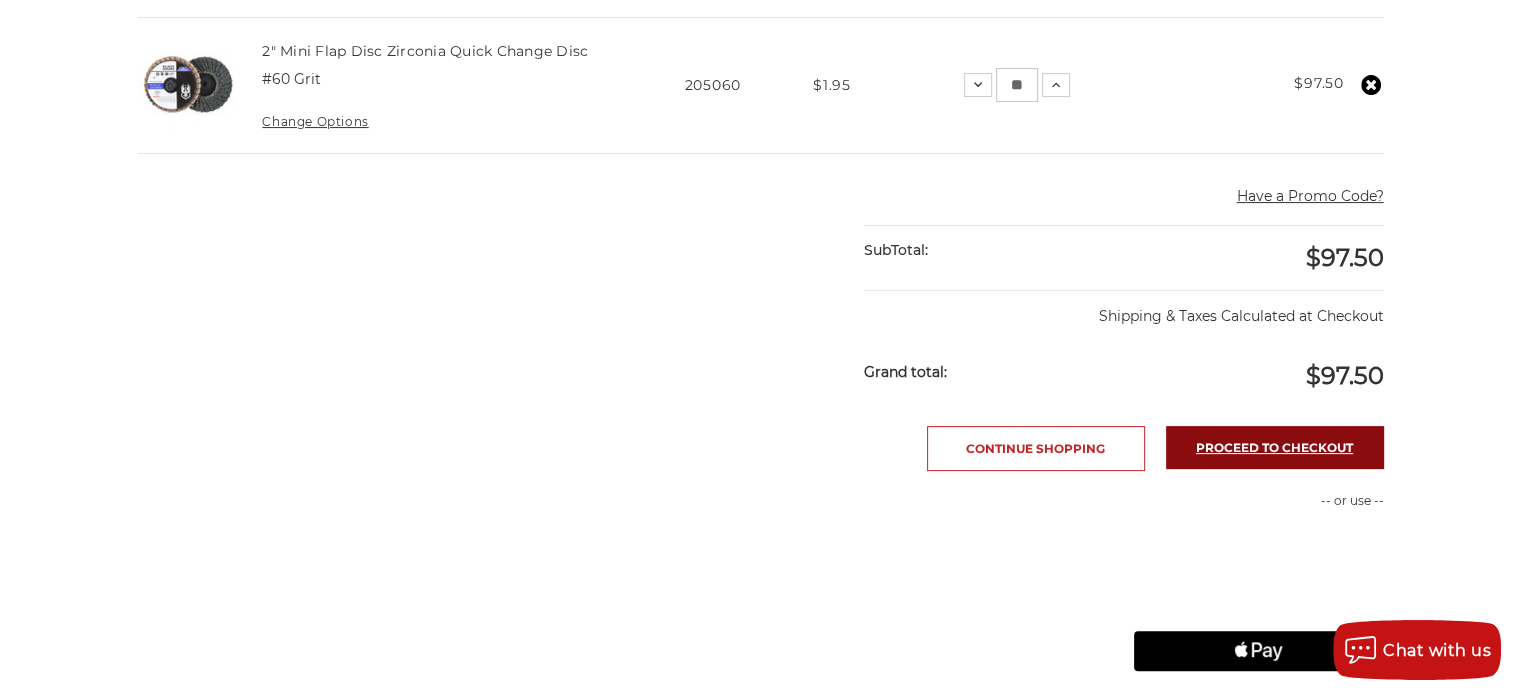 click on "Proceed to checkout" at bounding box center [1275, 447] 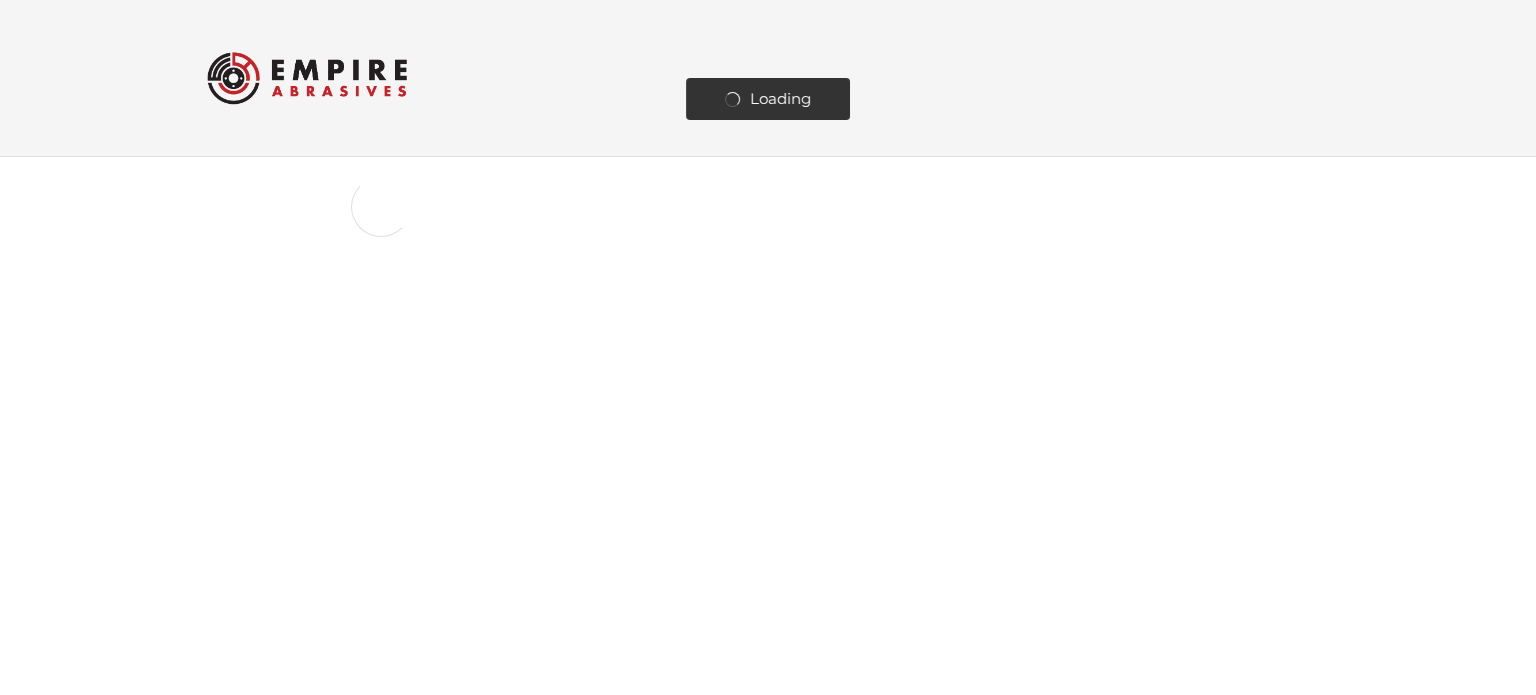 scroll, scrollTop: 0, scrollLeft: 0, axis: both 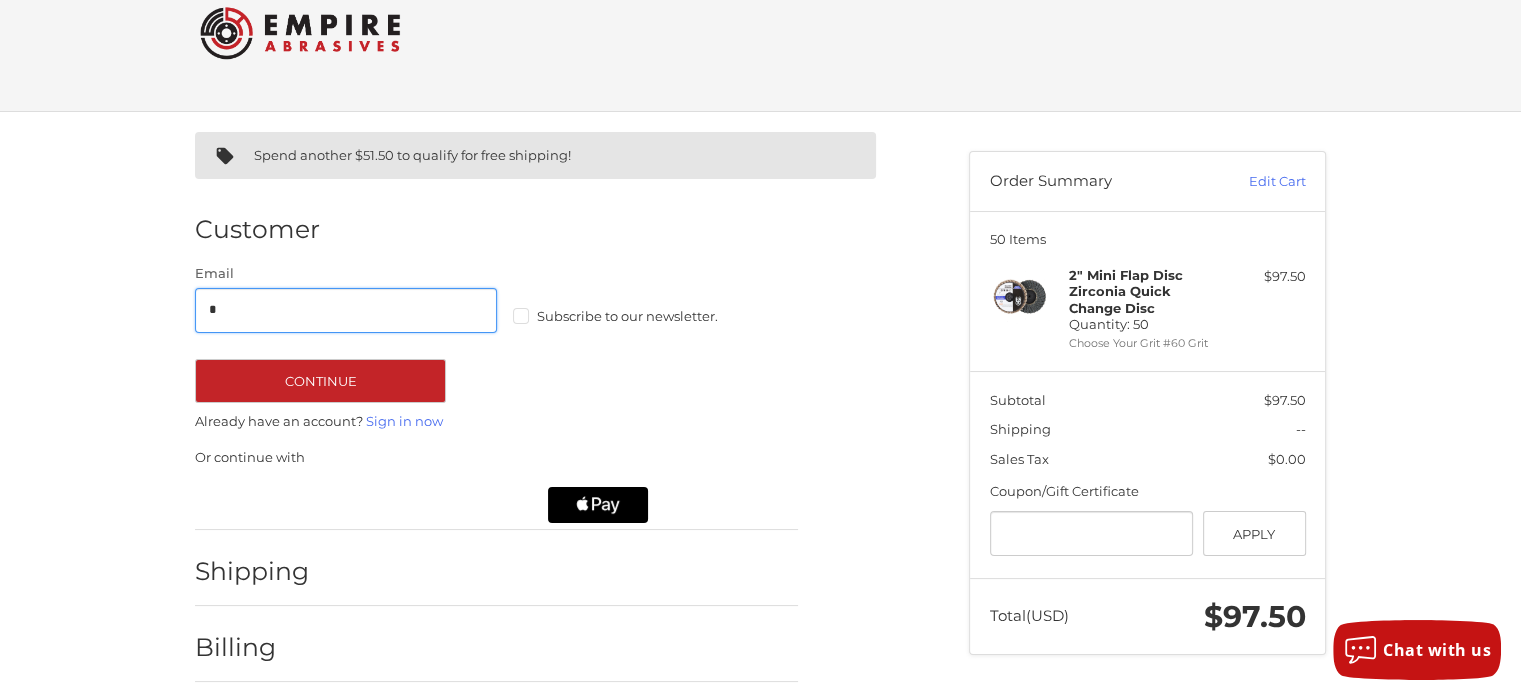 type on "**********" 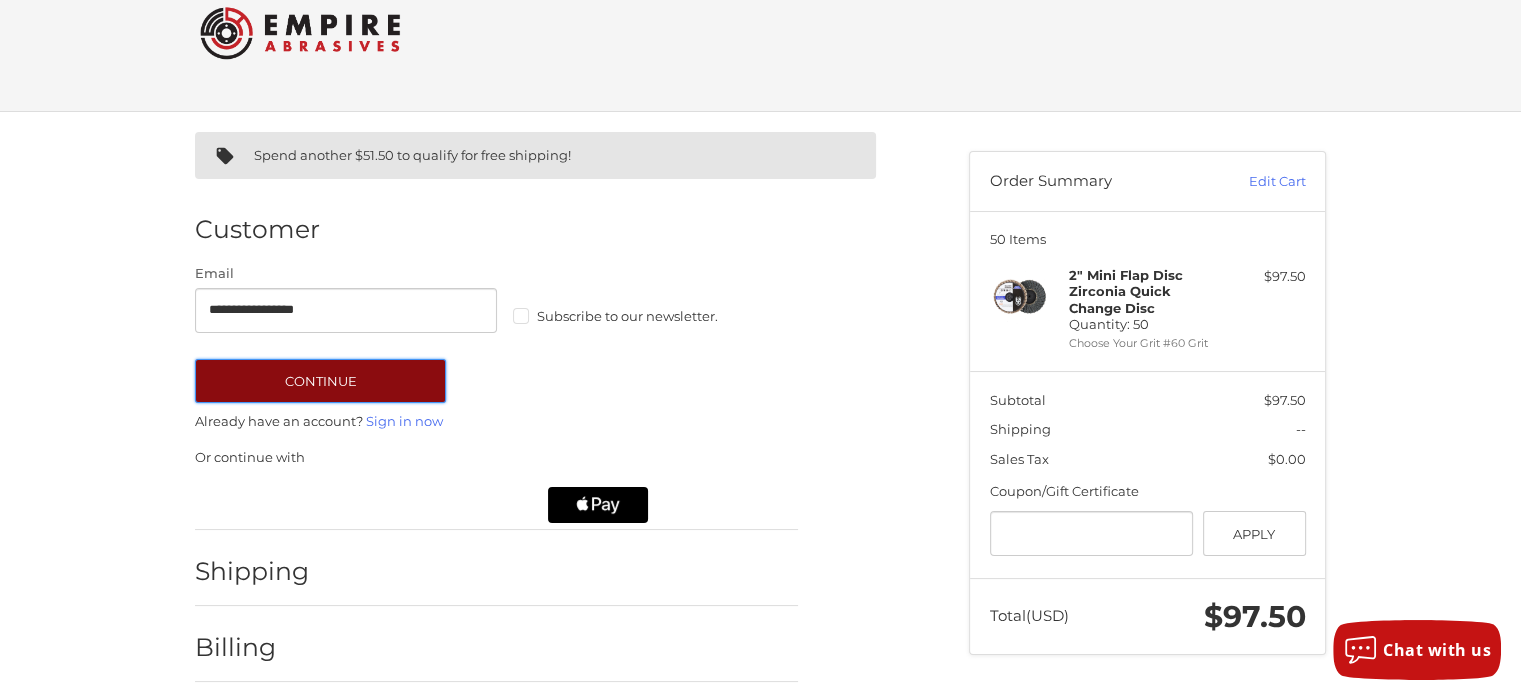 click on "Continue" at bounding box center [320, 381] 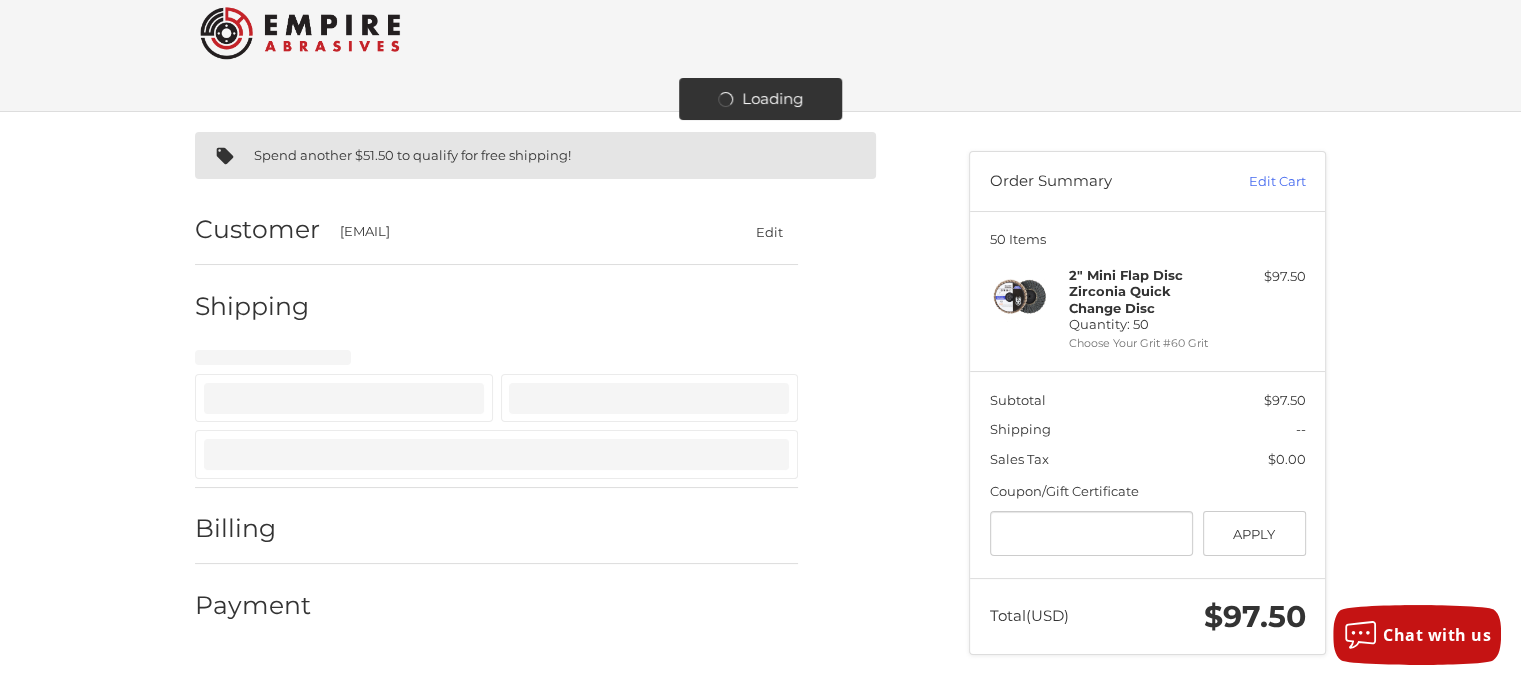 select on "**" 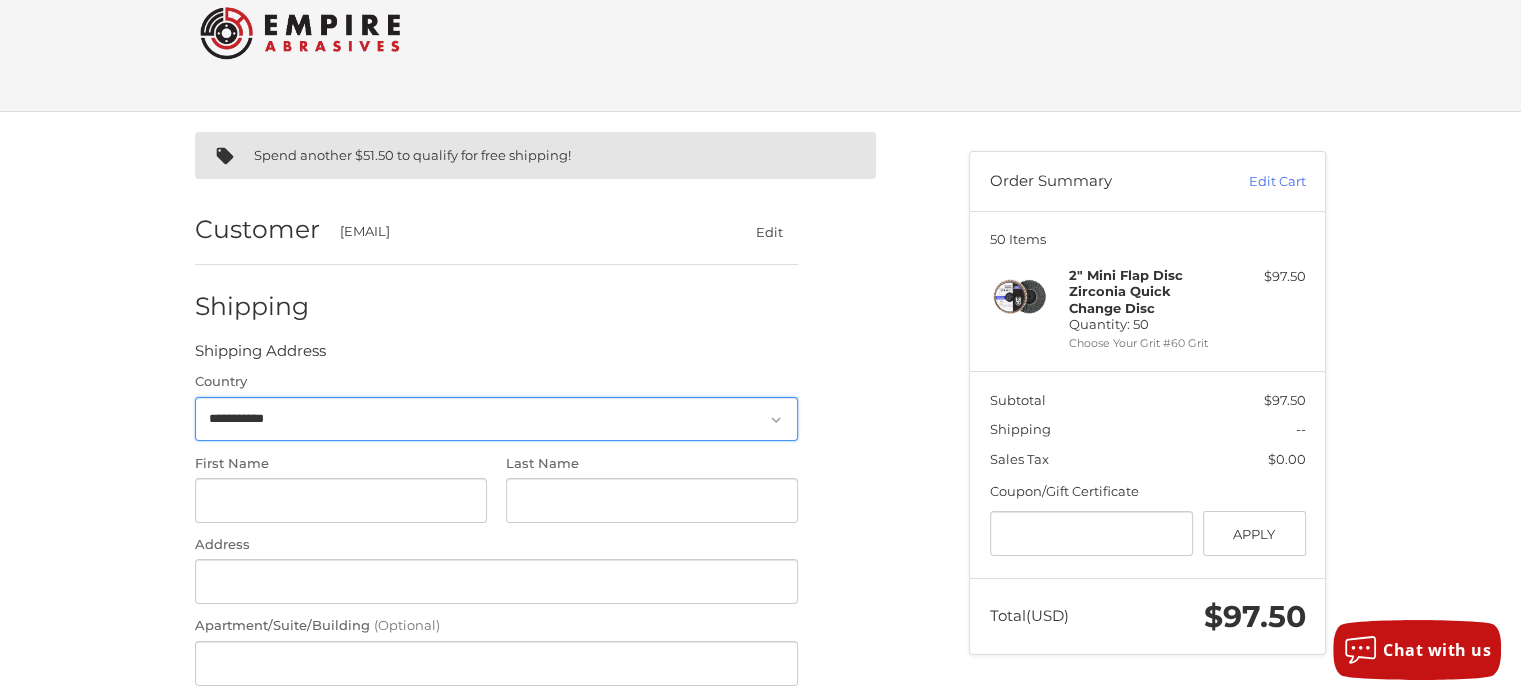 scroll, scrollTop: 170, scrollLeft: 0, axis: vertical 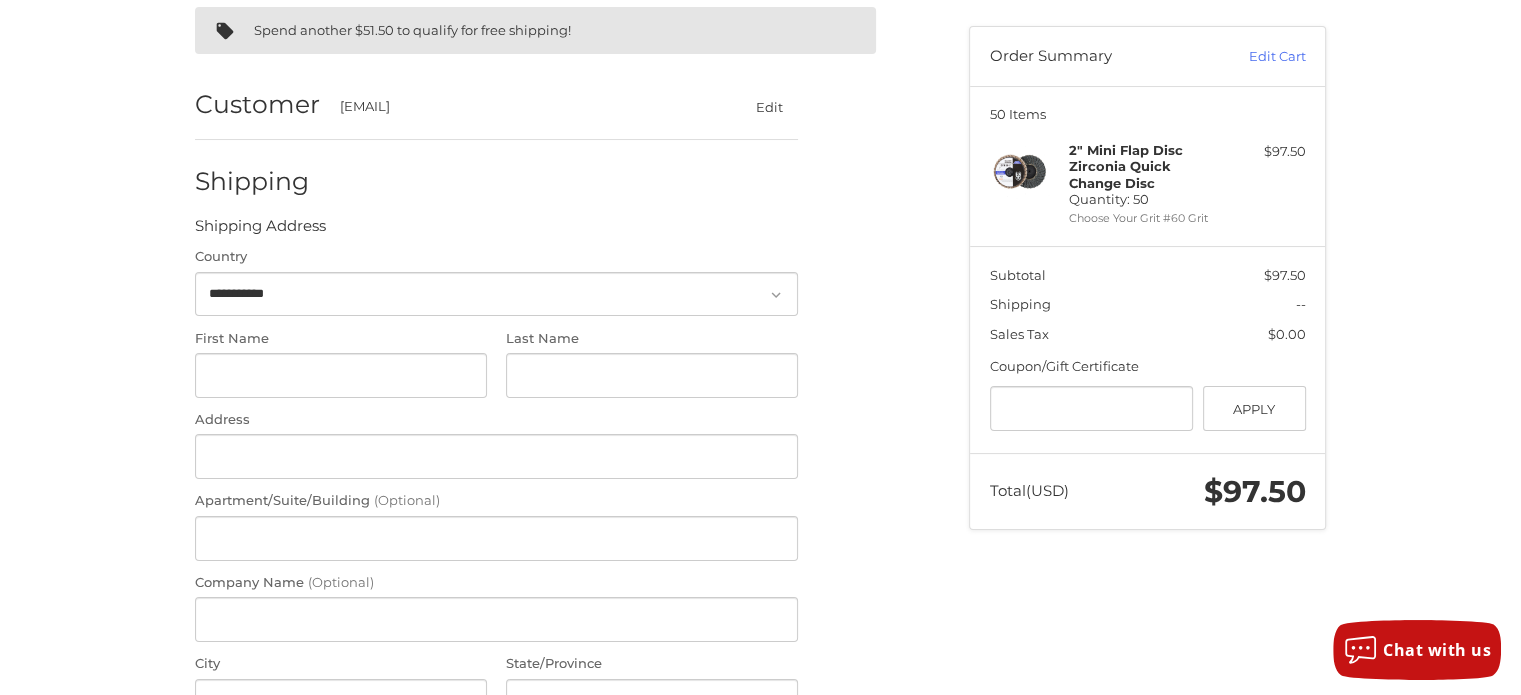 click 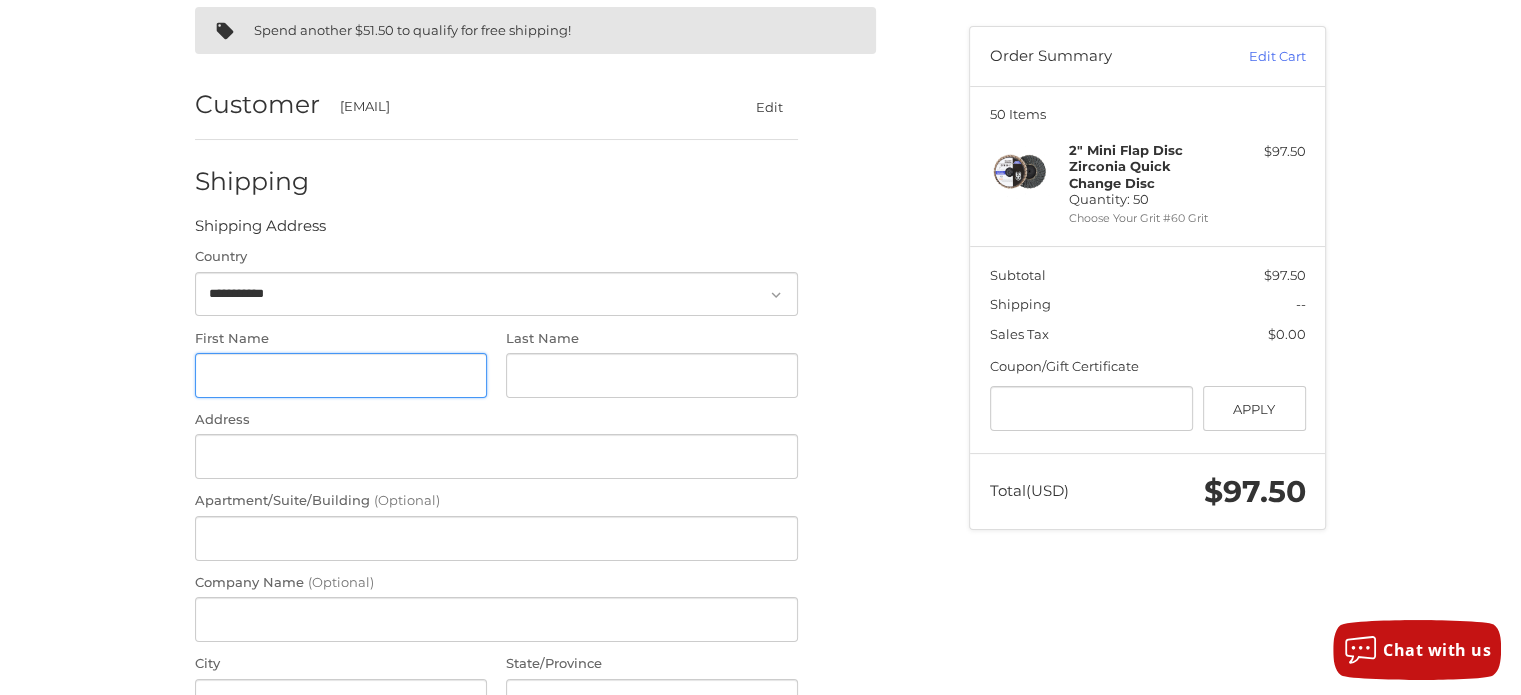 click on "First Name" at bounding box center [341, 375] 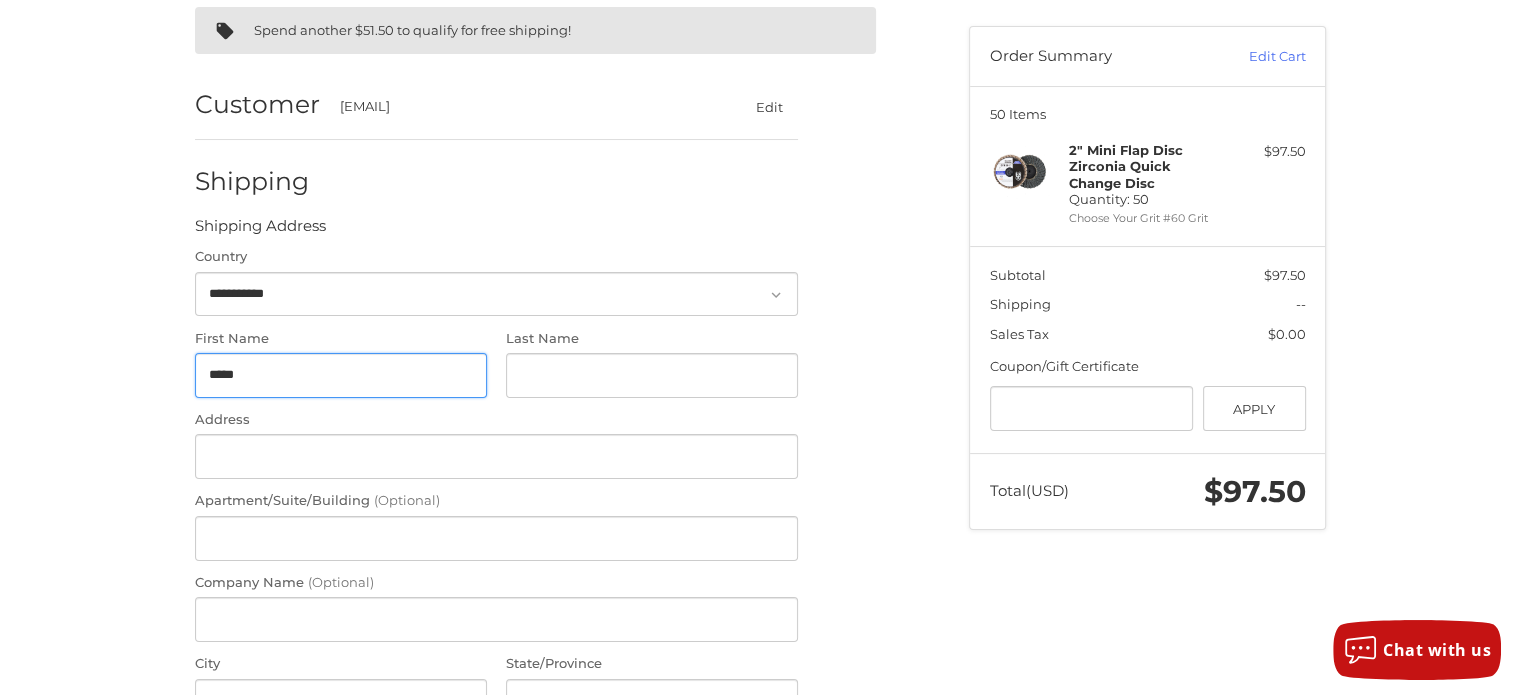 type on "*****" 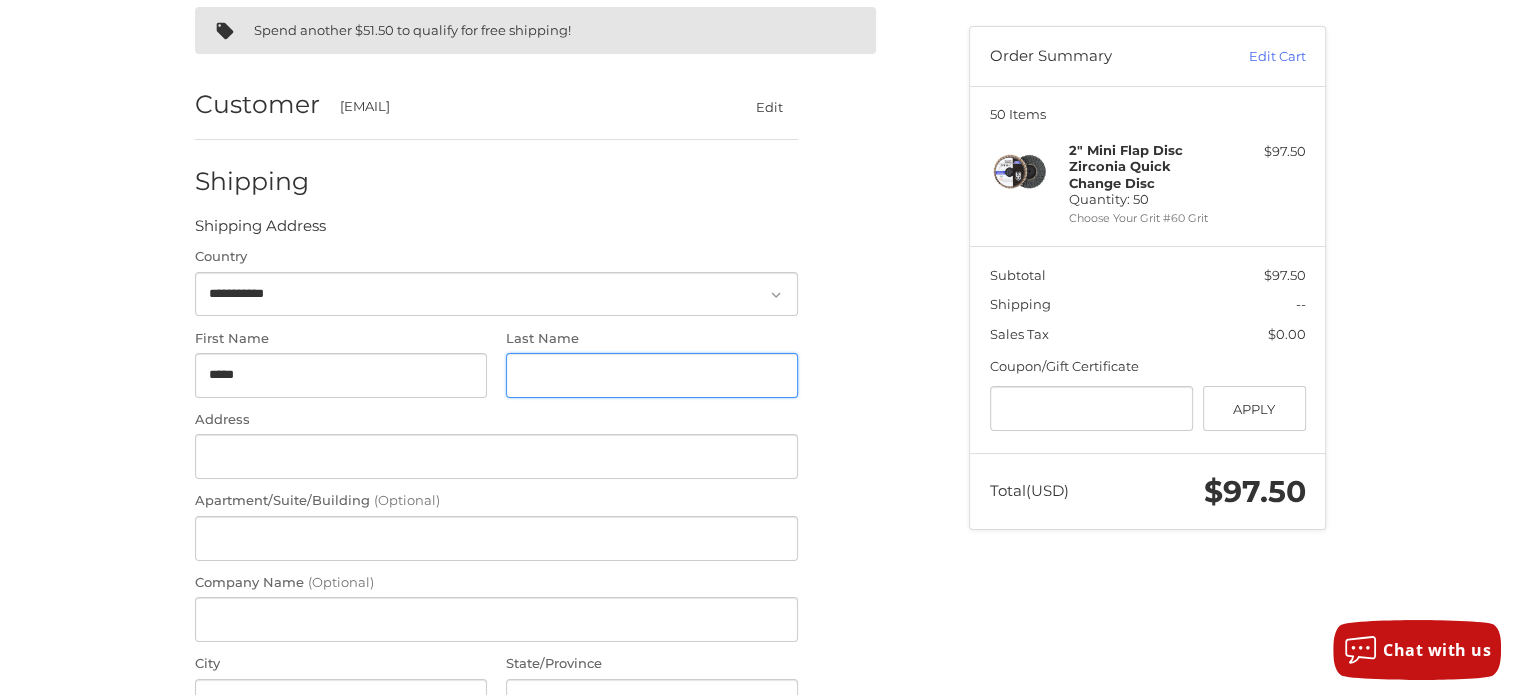 click on "Last Name" at bounding box center [652, 375] 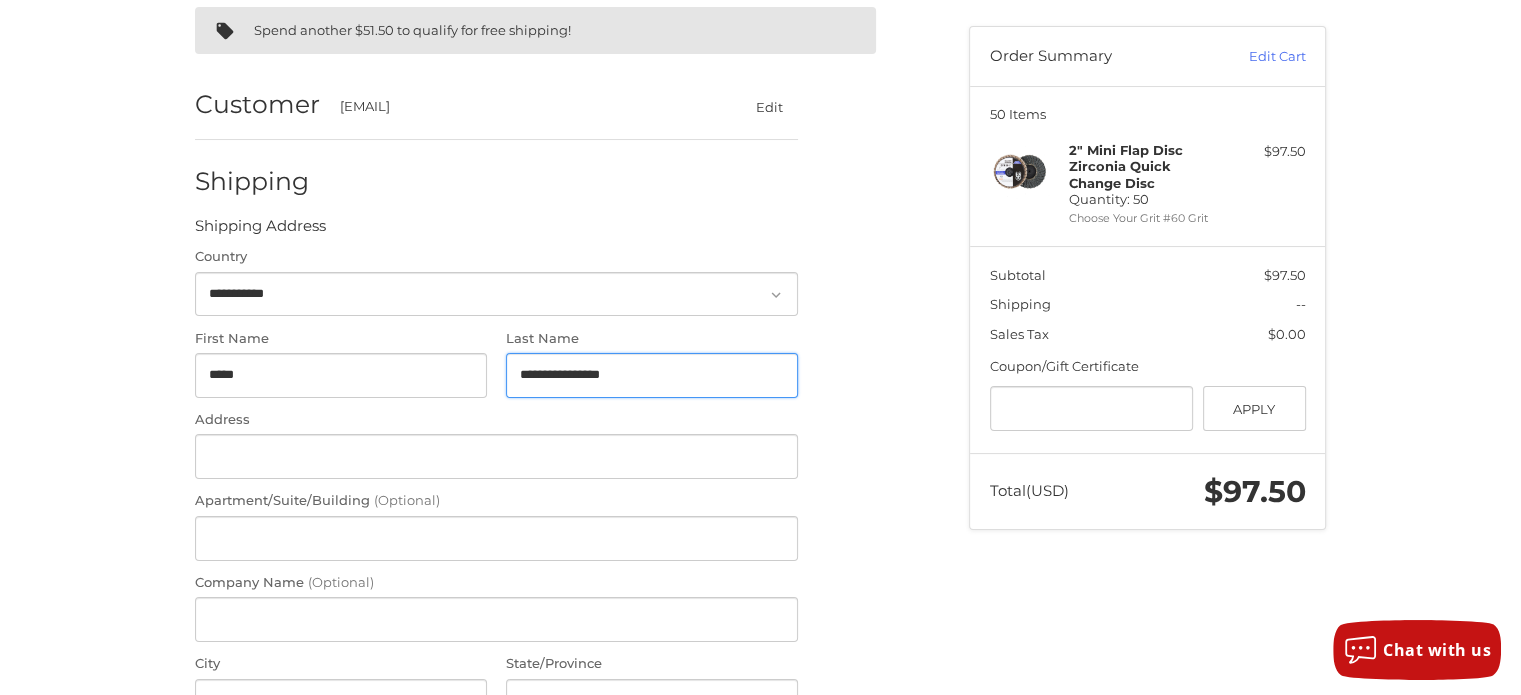 type on "**********" 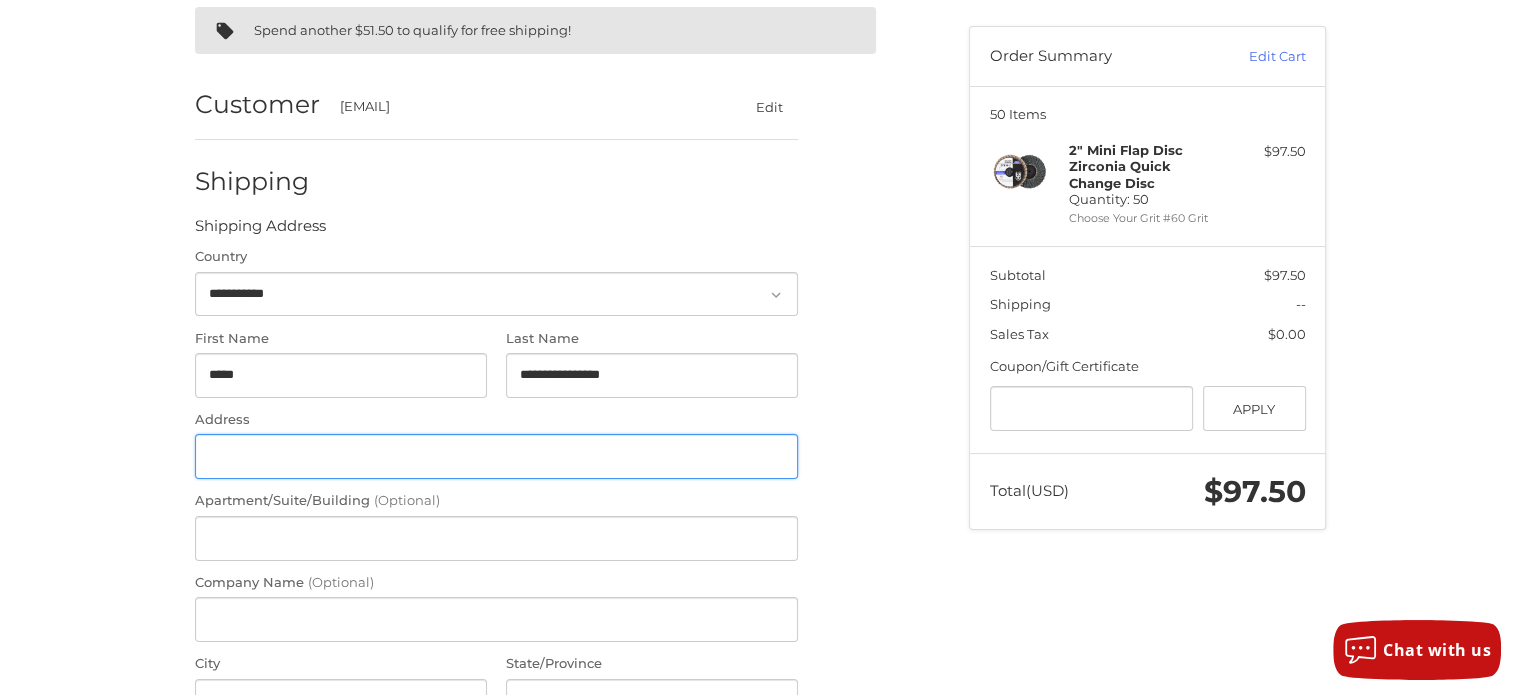 click on "Address" at bounding box center [496, 456] 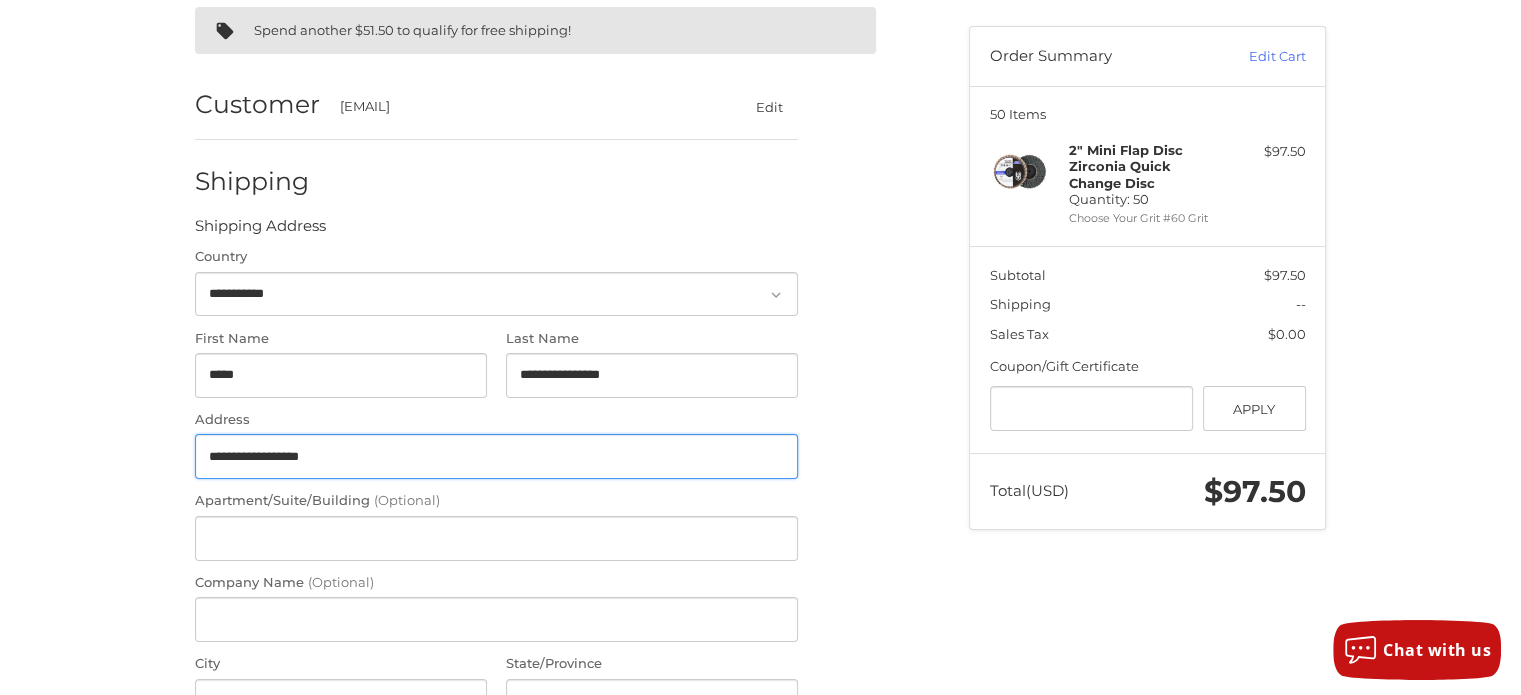 type on "**********" 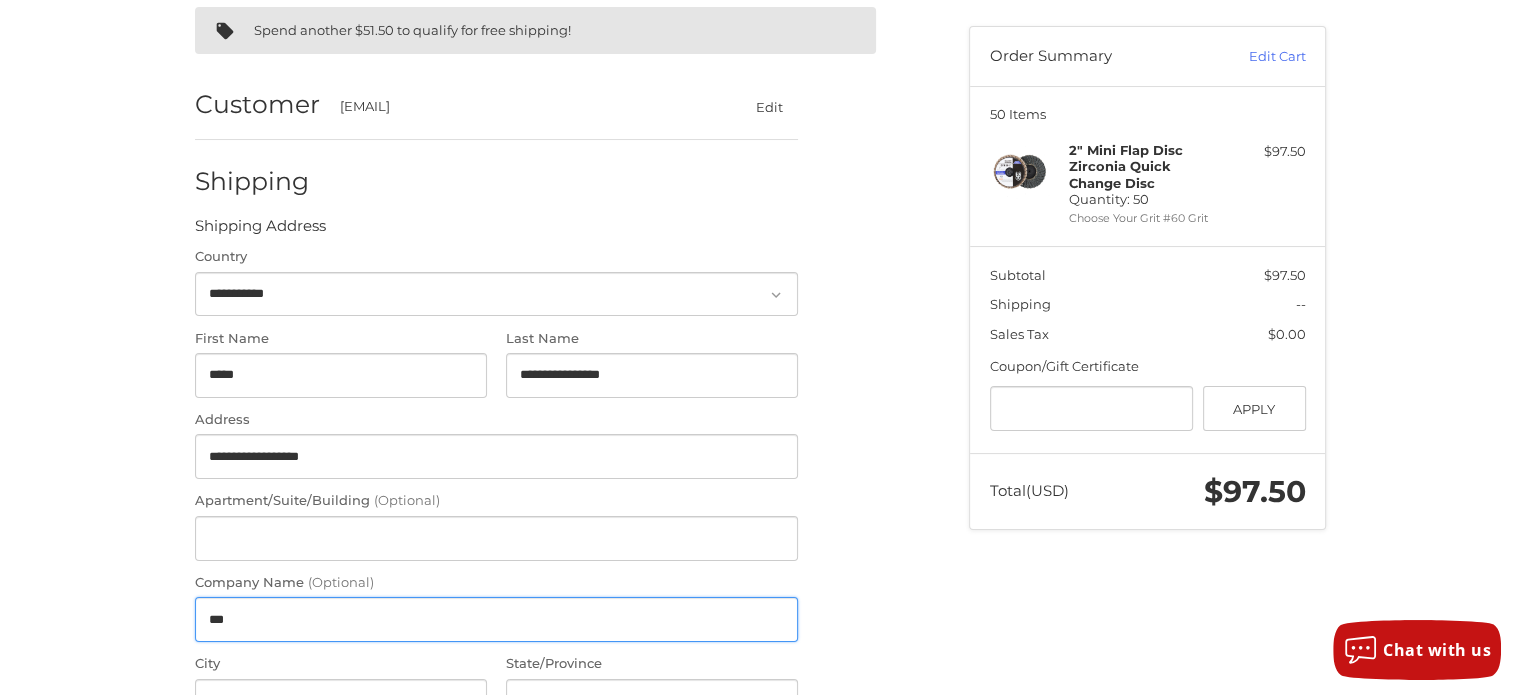type on "**********" 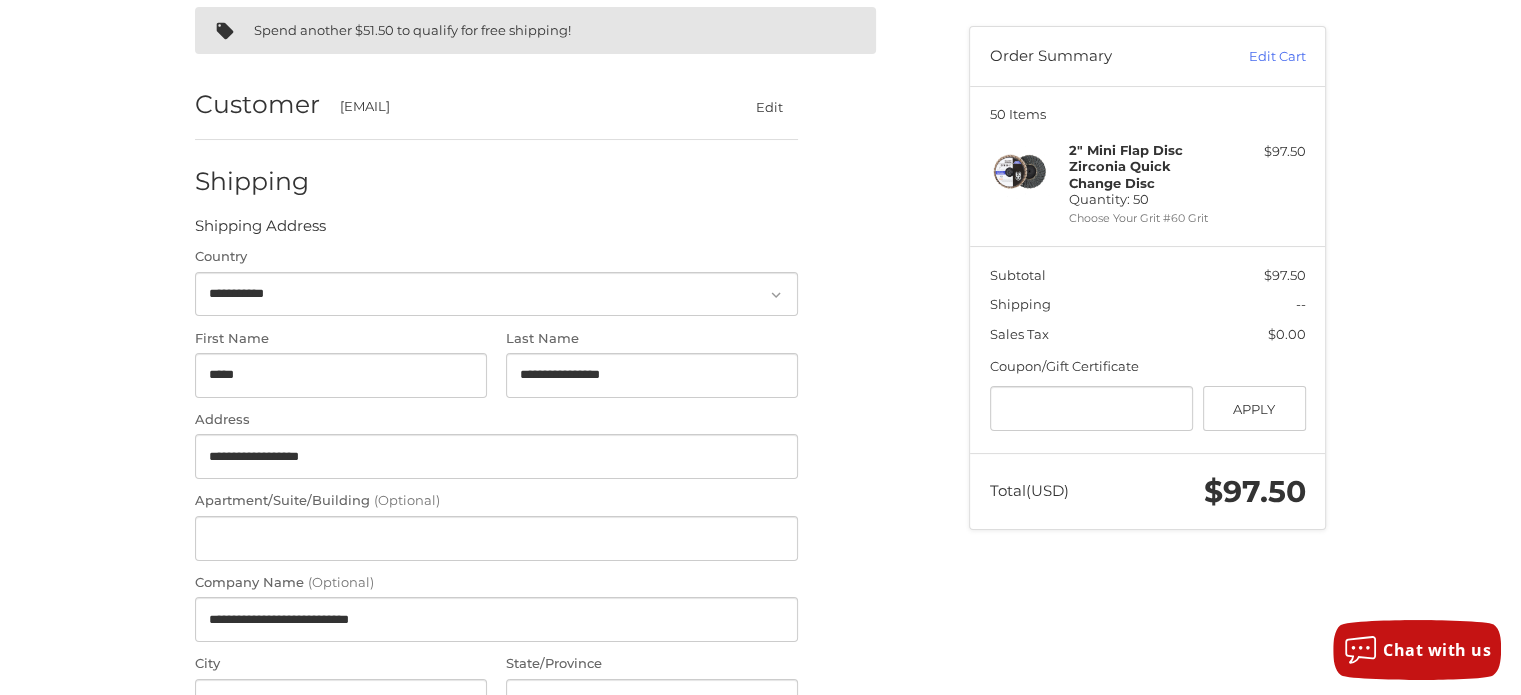 click on "**********" at bounding box center (567, 678) 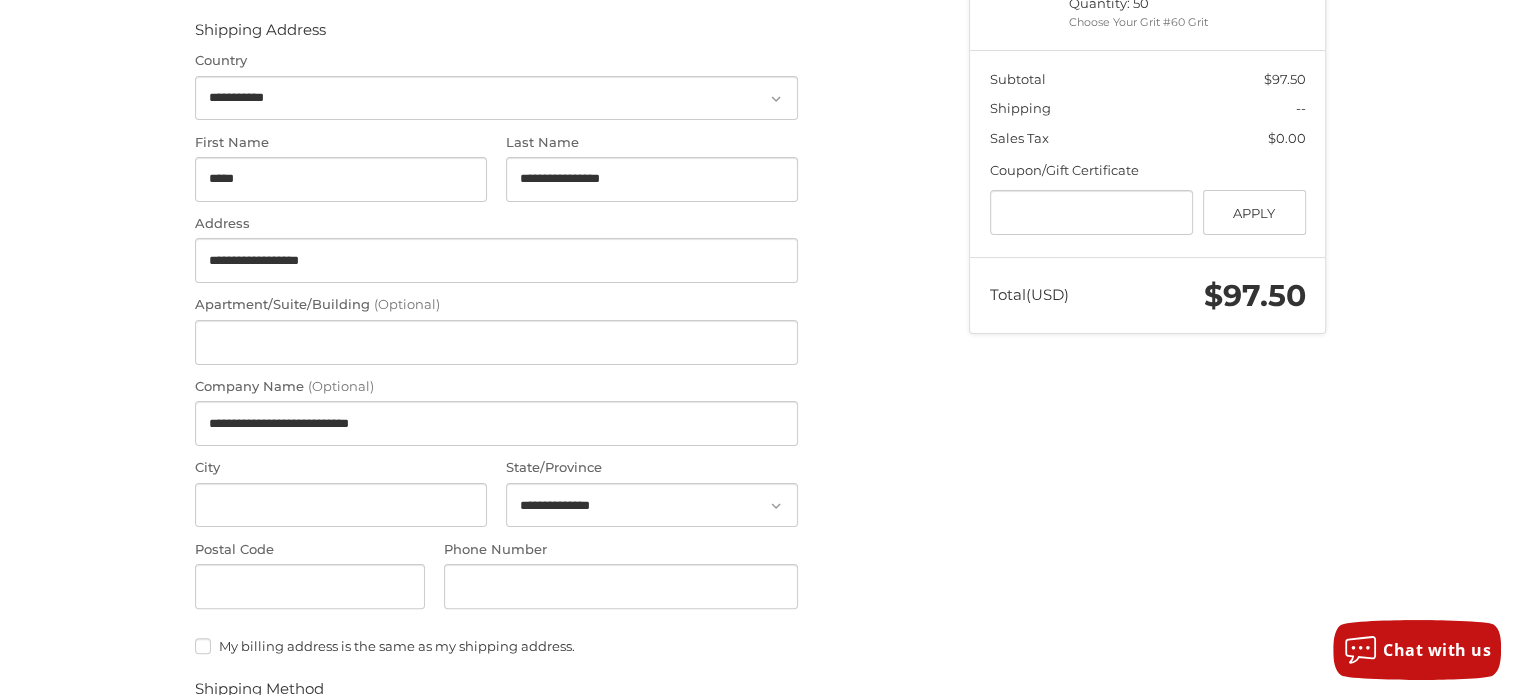 scroll, scrollTop: 370, scrollLeft: 0, axis: vertical 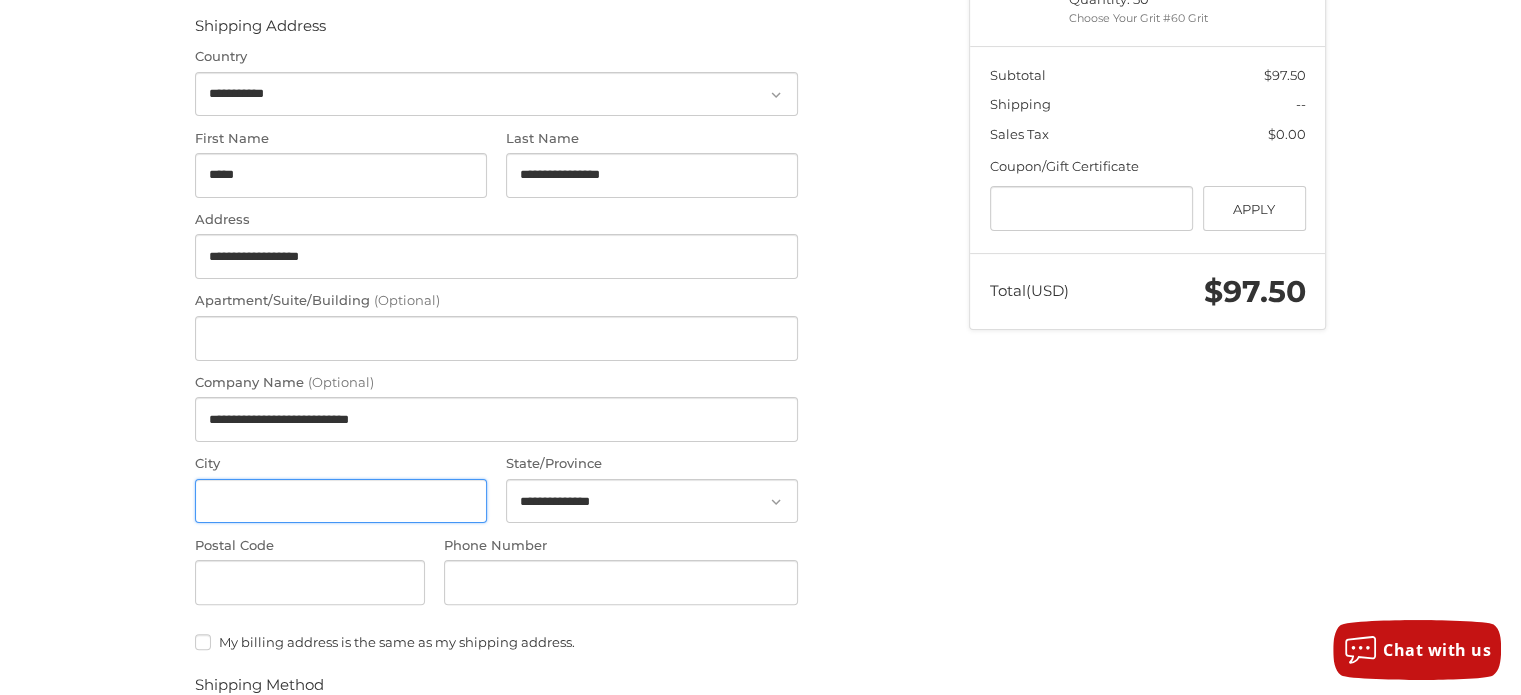 click on "City" at bounding box center [341, 501] 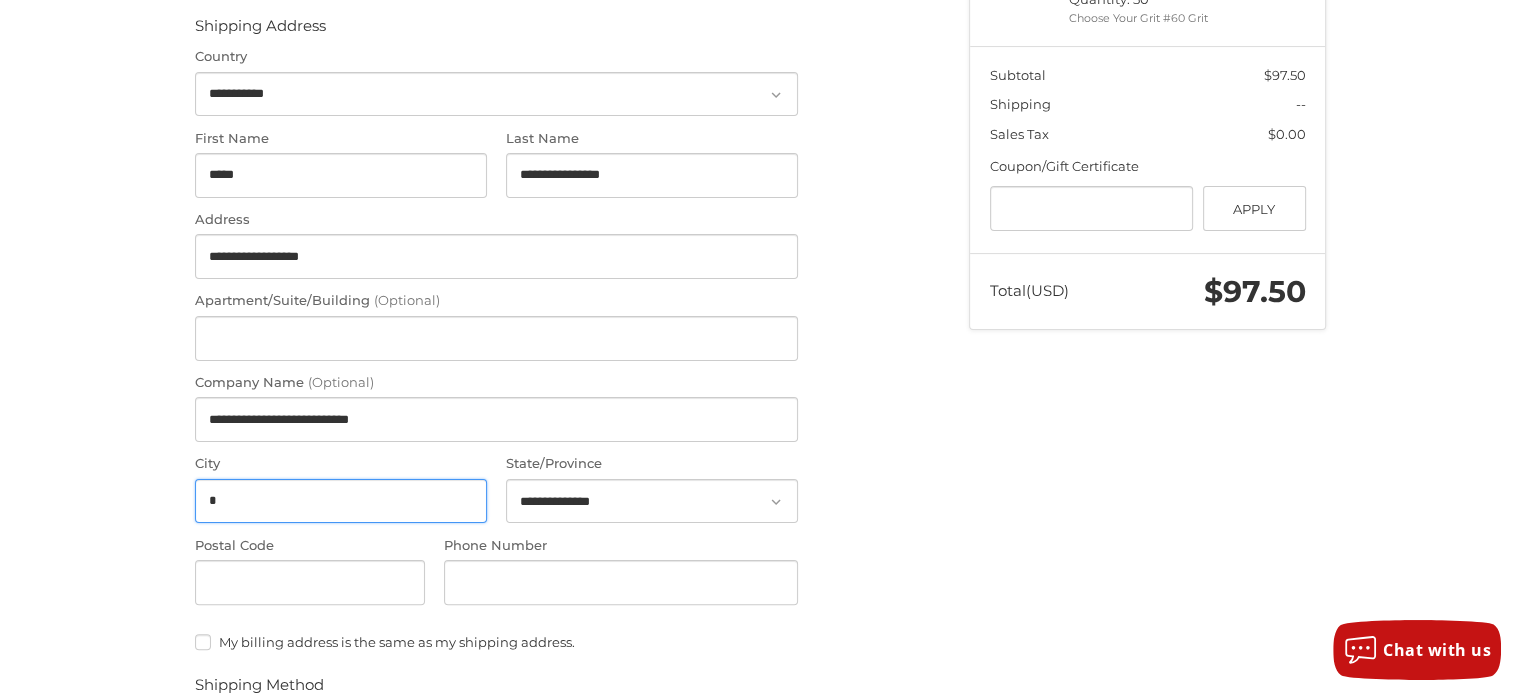 type on "**********" 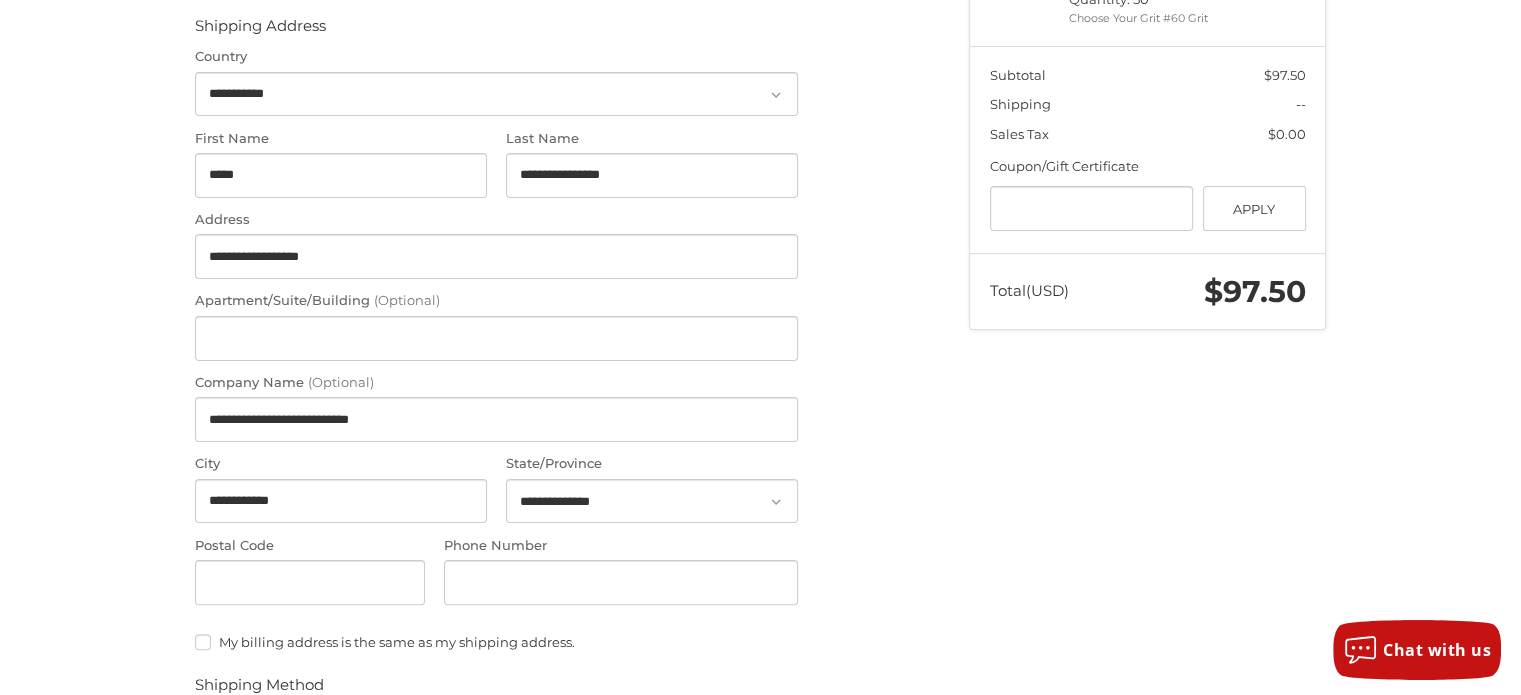 click 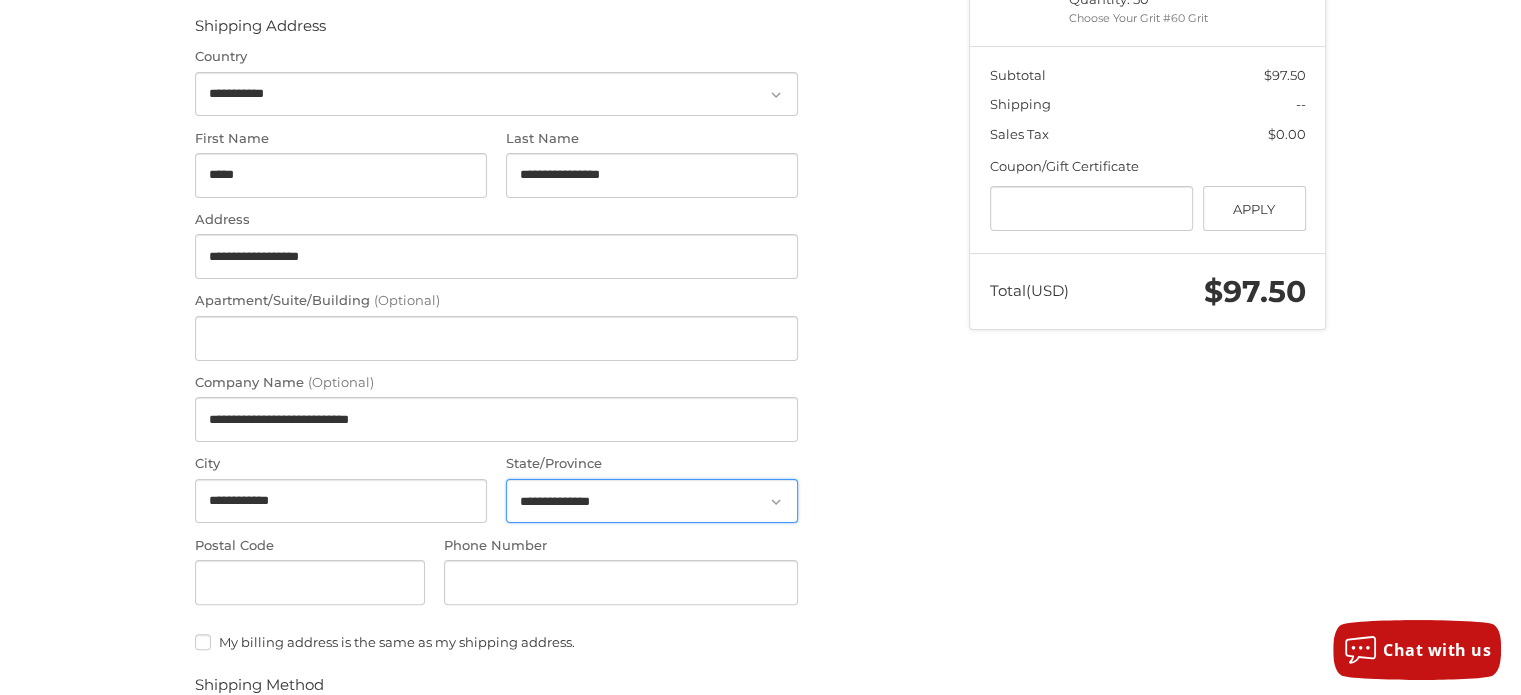 click on "**********" at bounding box center (652, 501) 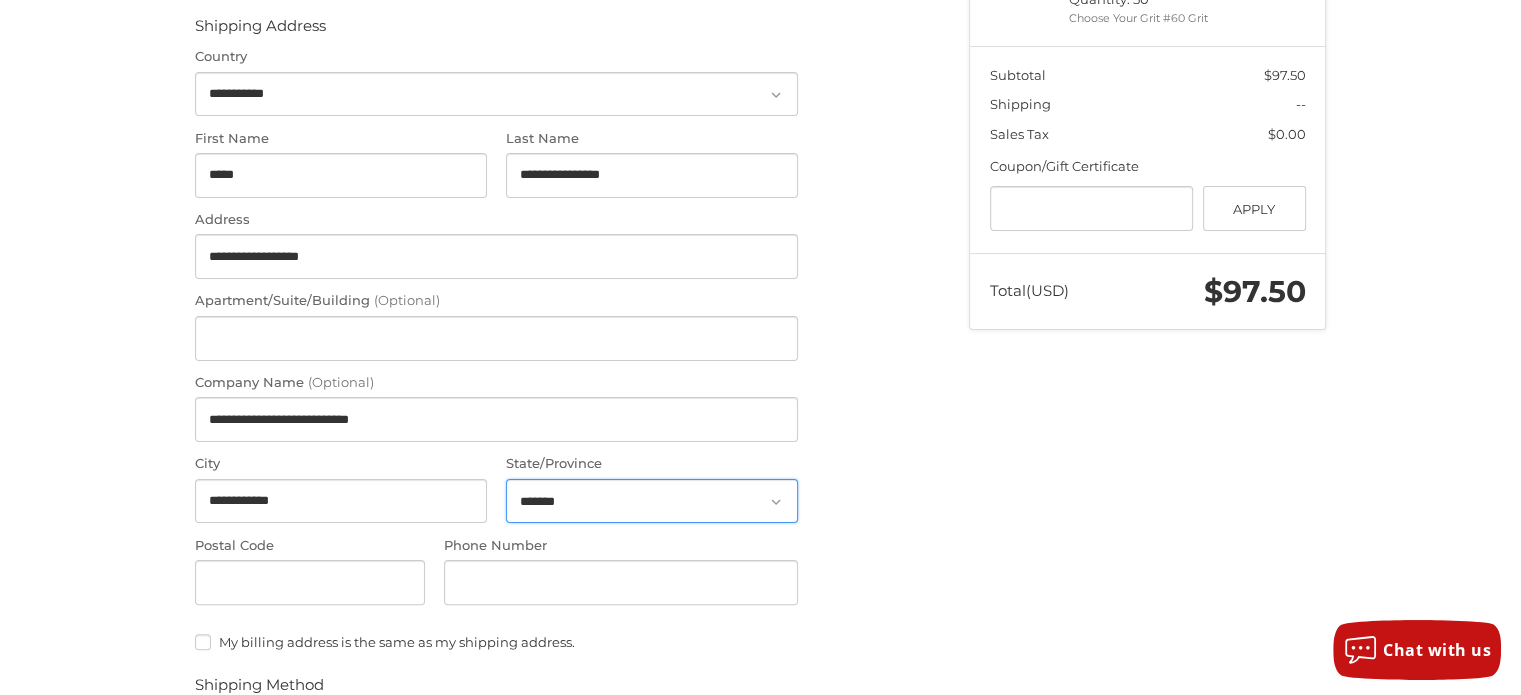 click on "**********" at bounding box center [652, 501] 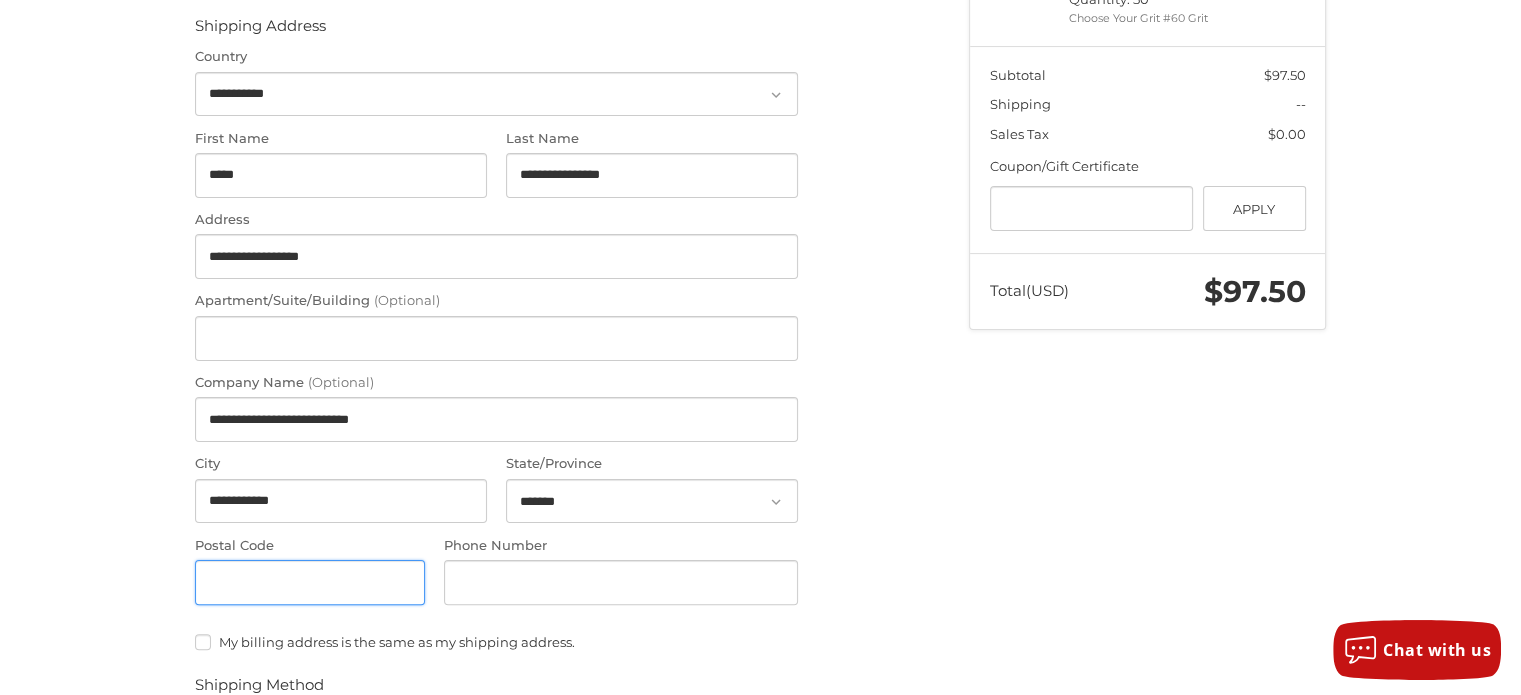 click on "Postal Code" at bounding box center [310, 582] 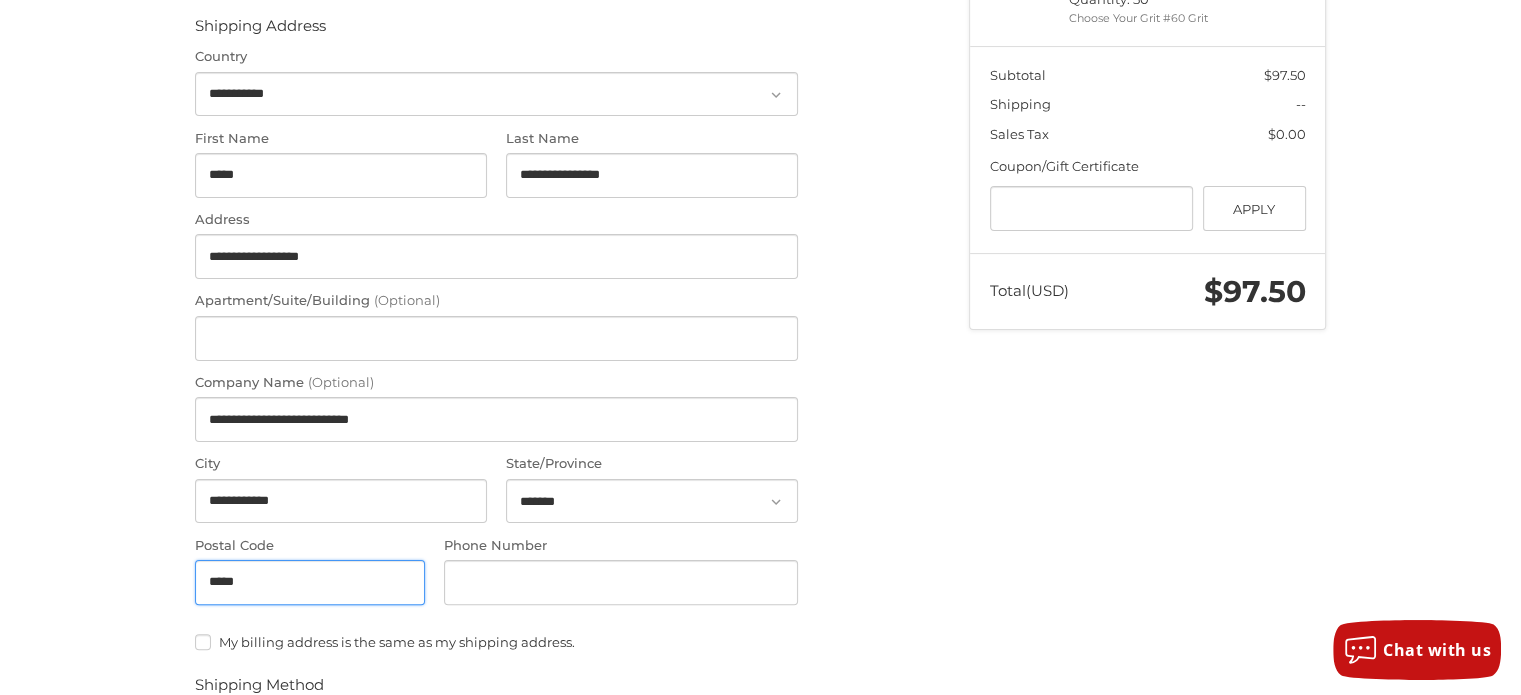 type on "*****" 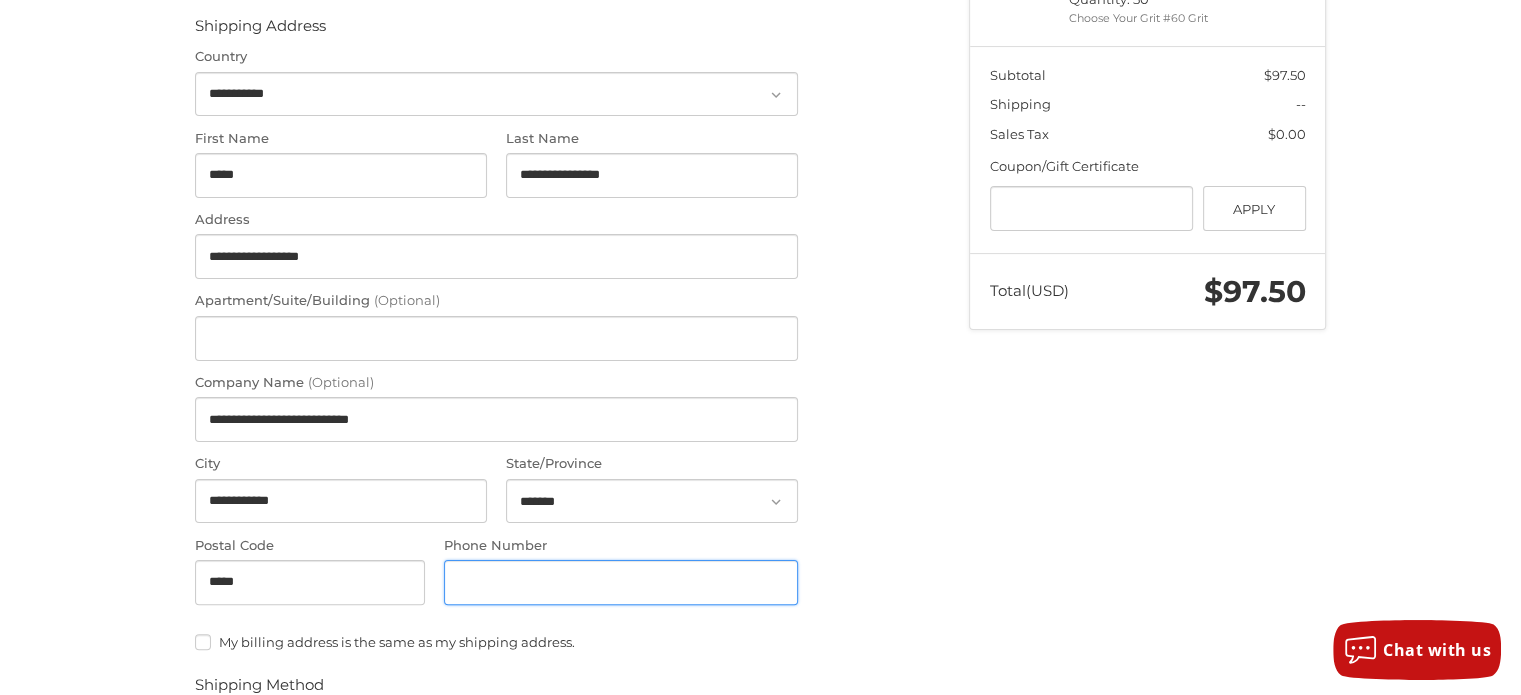 click on "Phone Number" at bounding box center [621, 582] 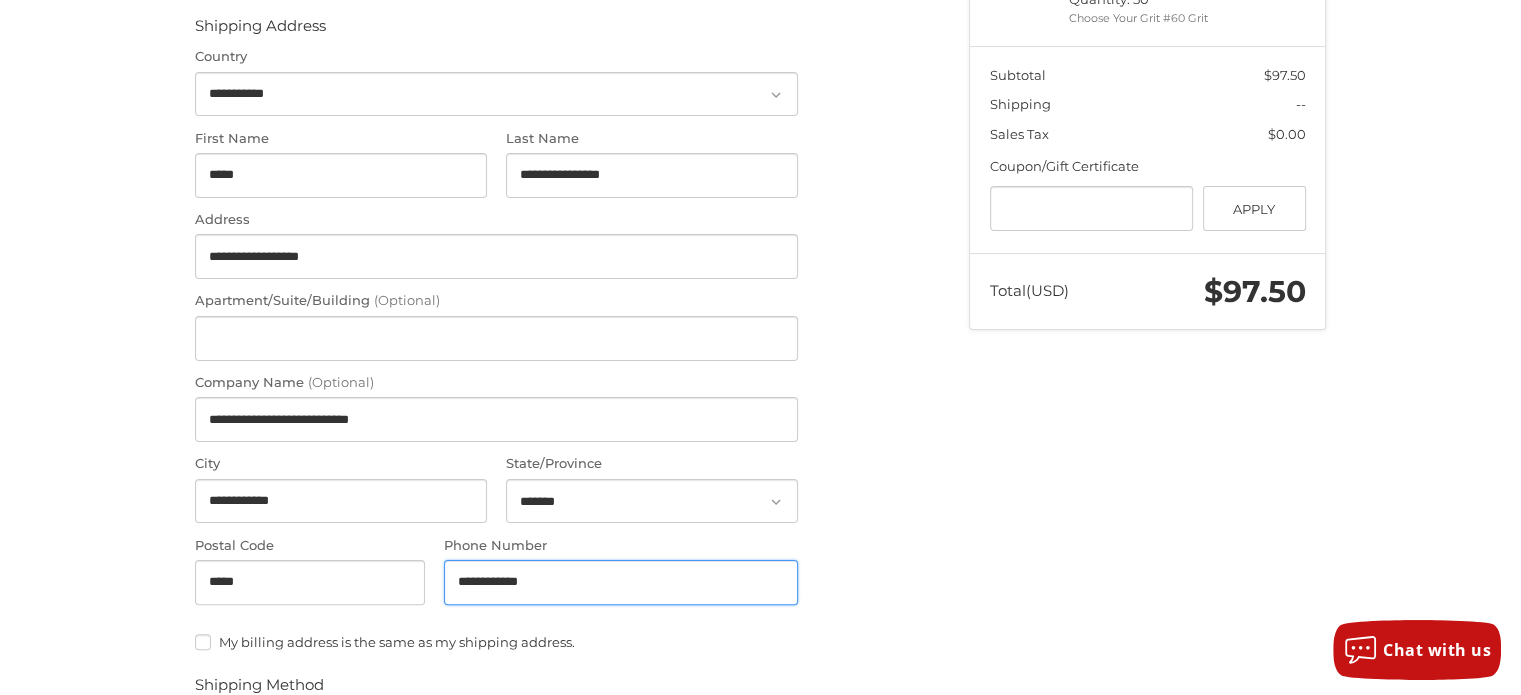 type on "**********" 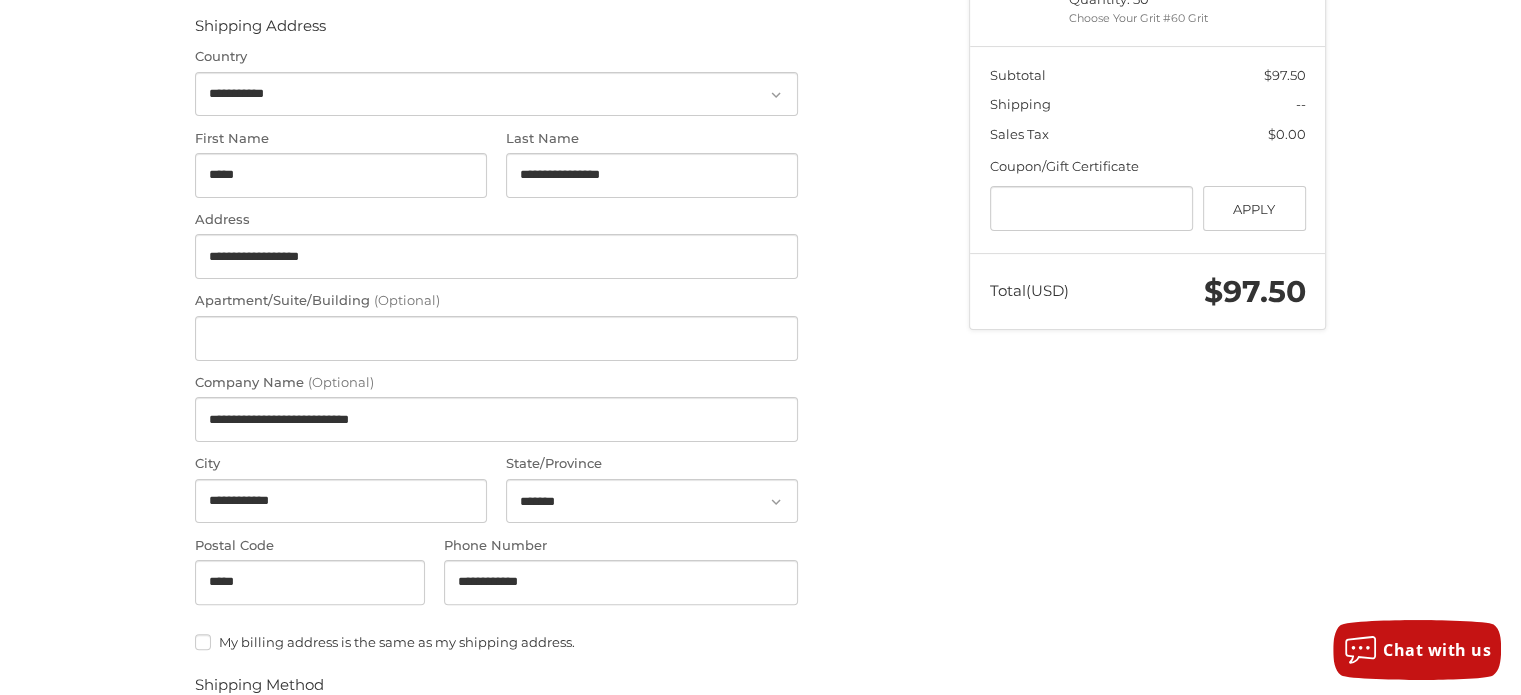 click on "**********" at bounding box center [761, 487] 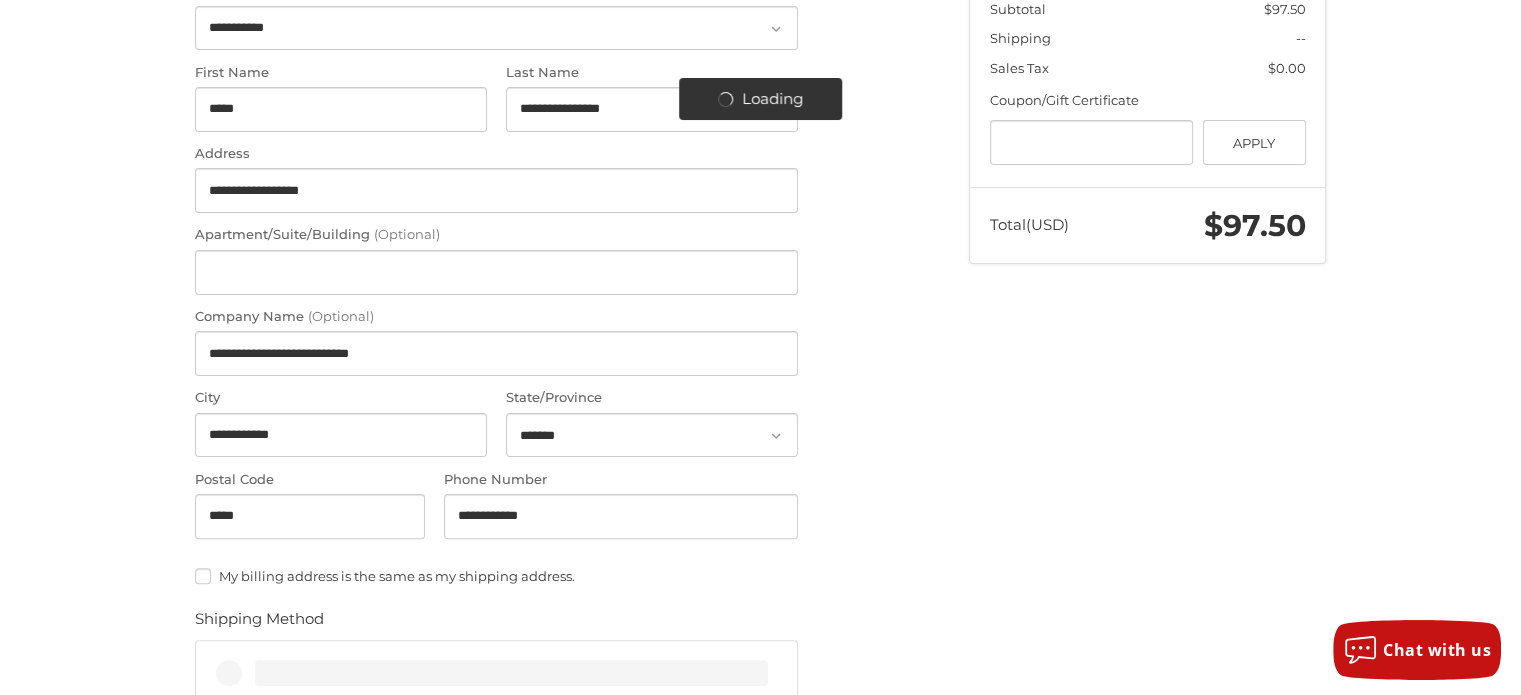 scroll, scrollTop: 470, scrollLeft: 0, axis: vertical 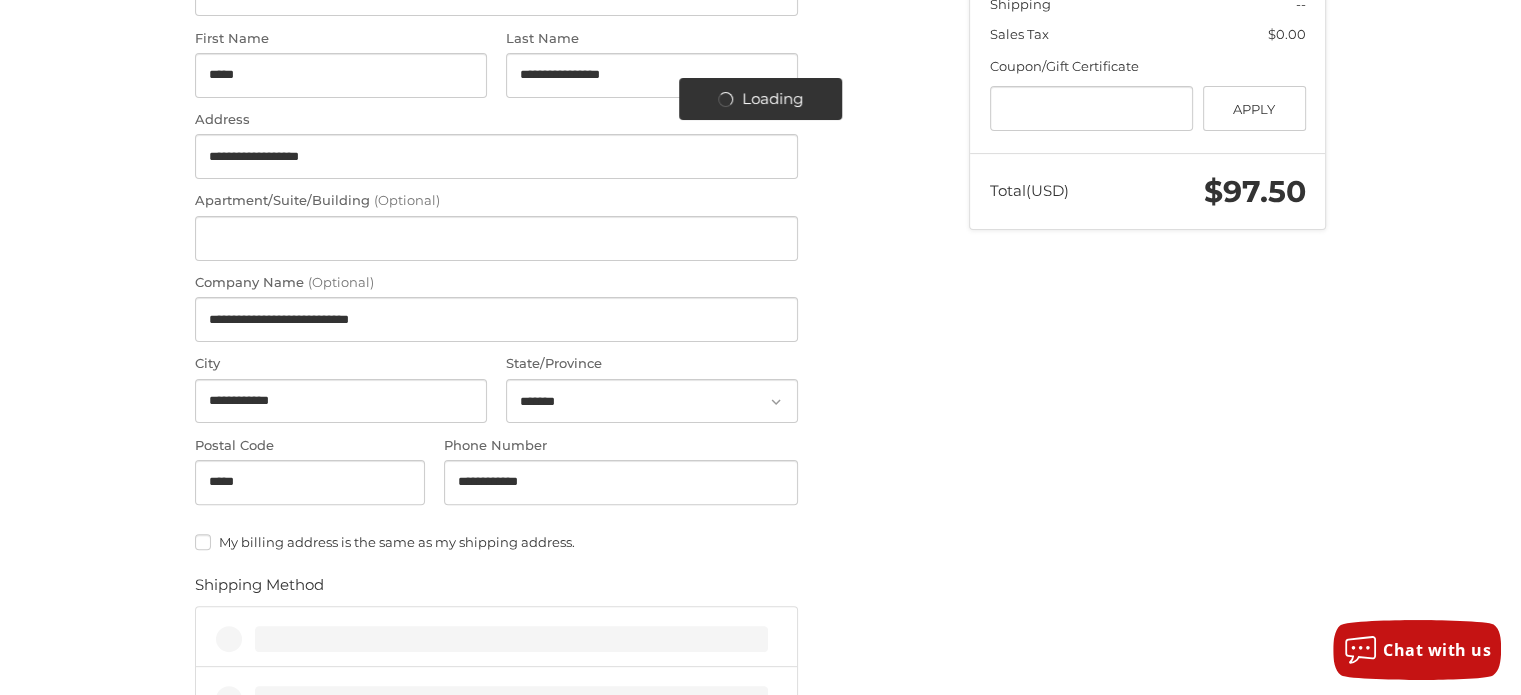 click on "My billing address is the same as my shipping address." at bounding box center [496, 542] 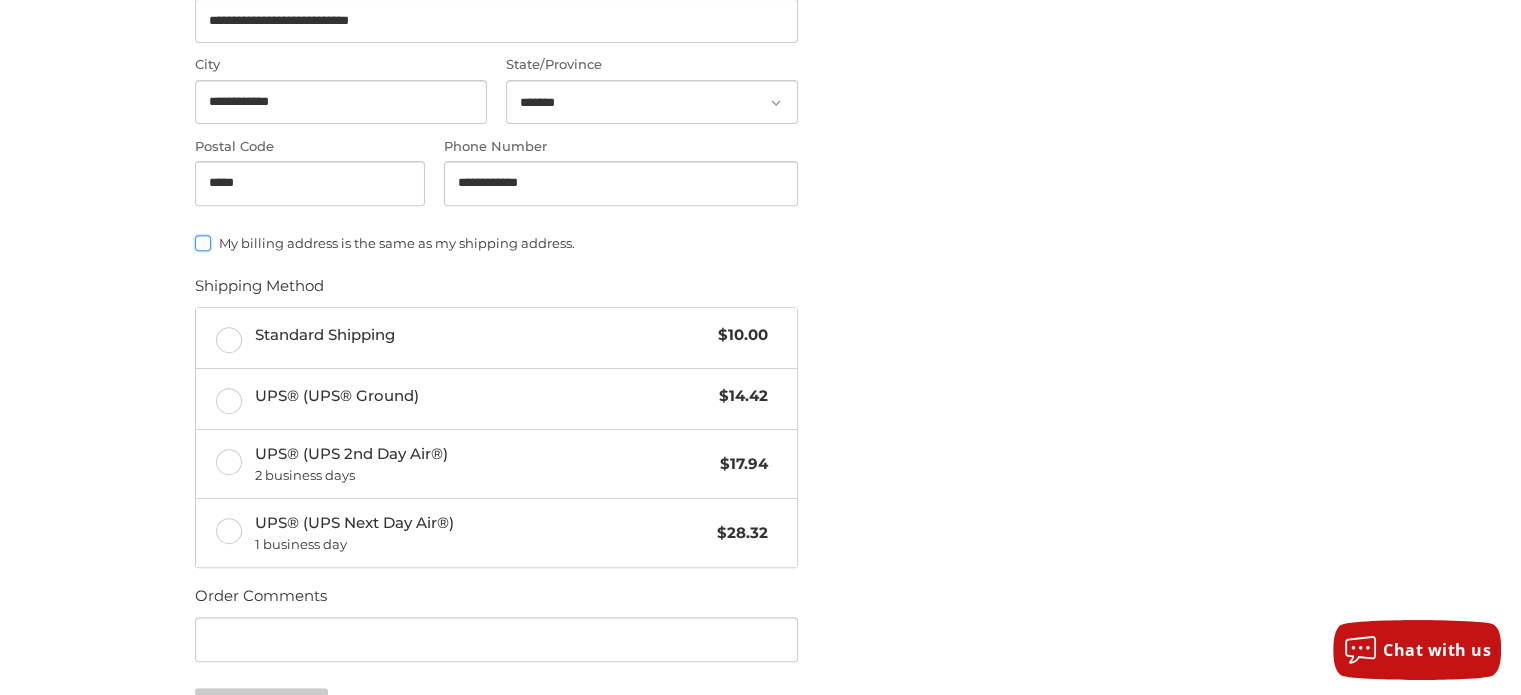 scroll, scrollTop: 770, scrollLeft: 0, axis: vertical 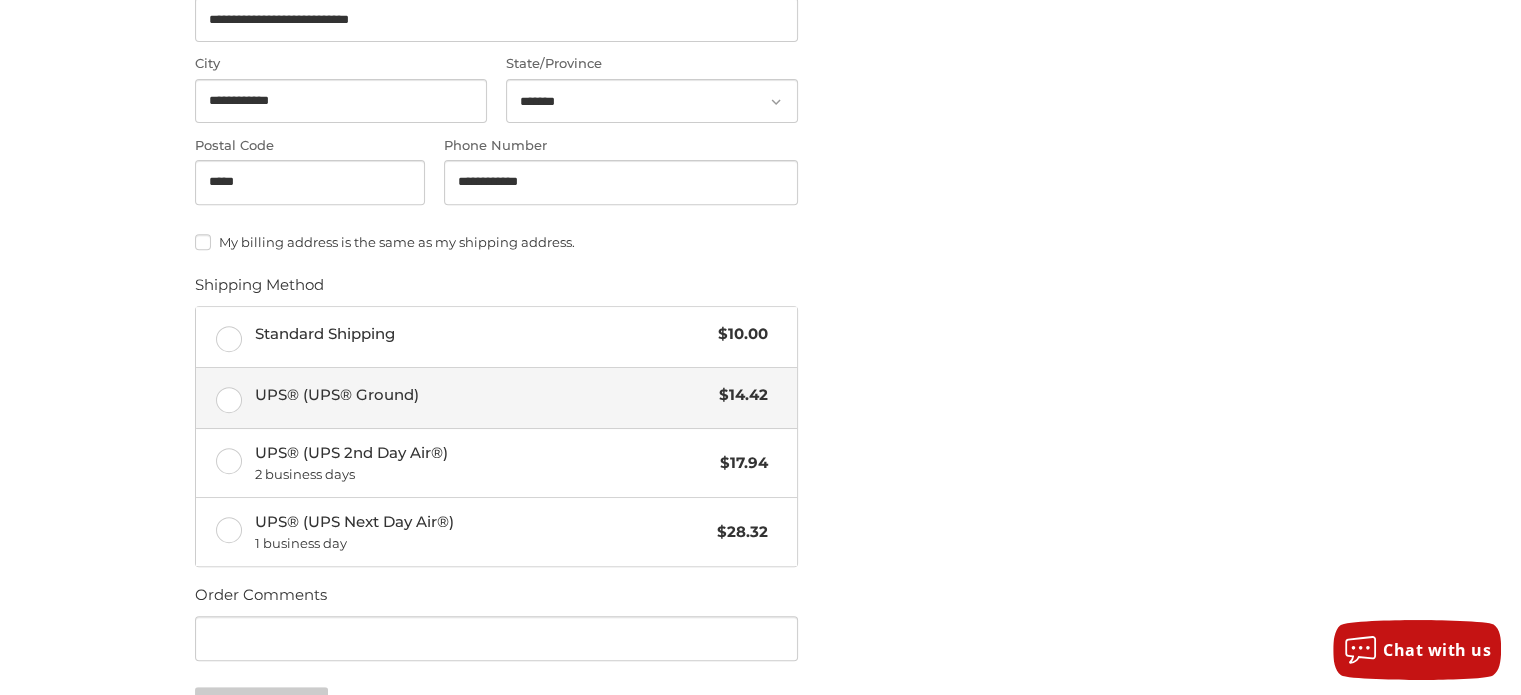 click on "UPS® (UPS® Ground) $14.42" at bounding box center [496, 398] 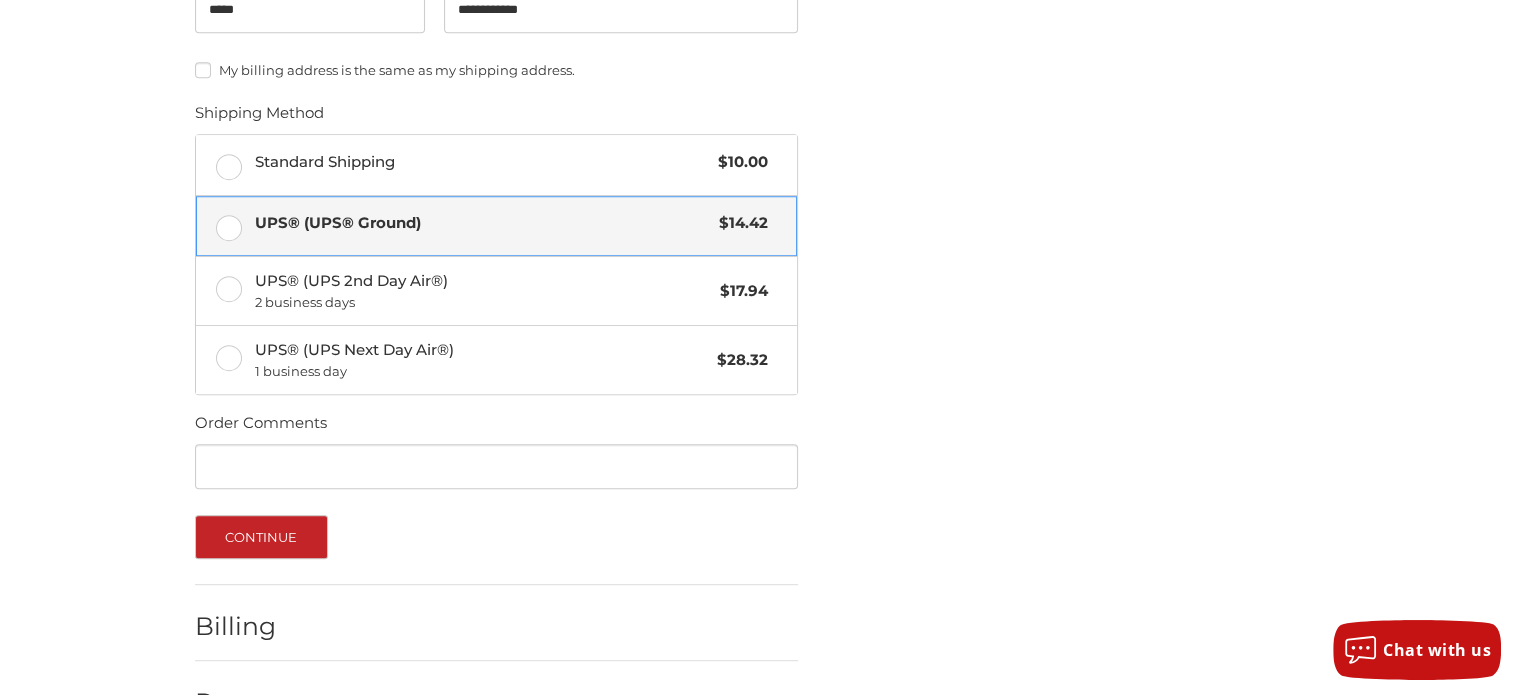 scroll, scrollTop: 970, scrollLeft: 0, axis: vertical 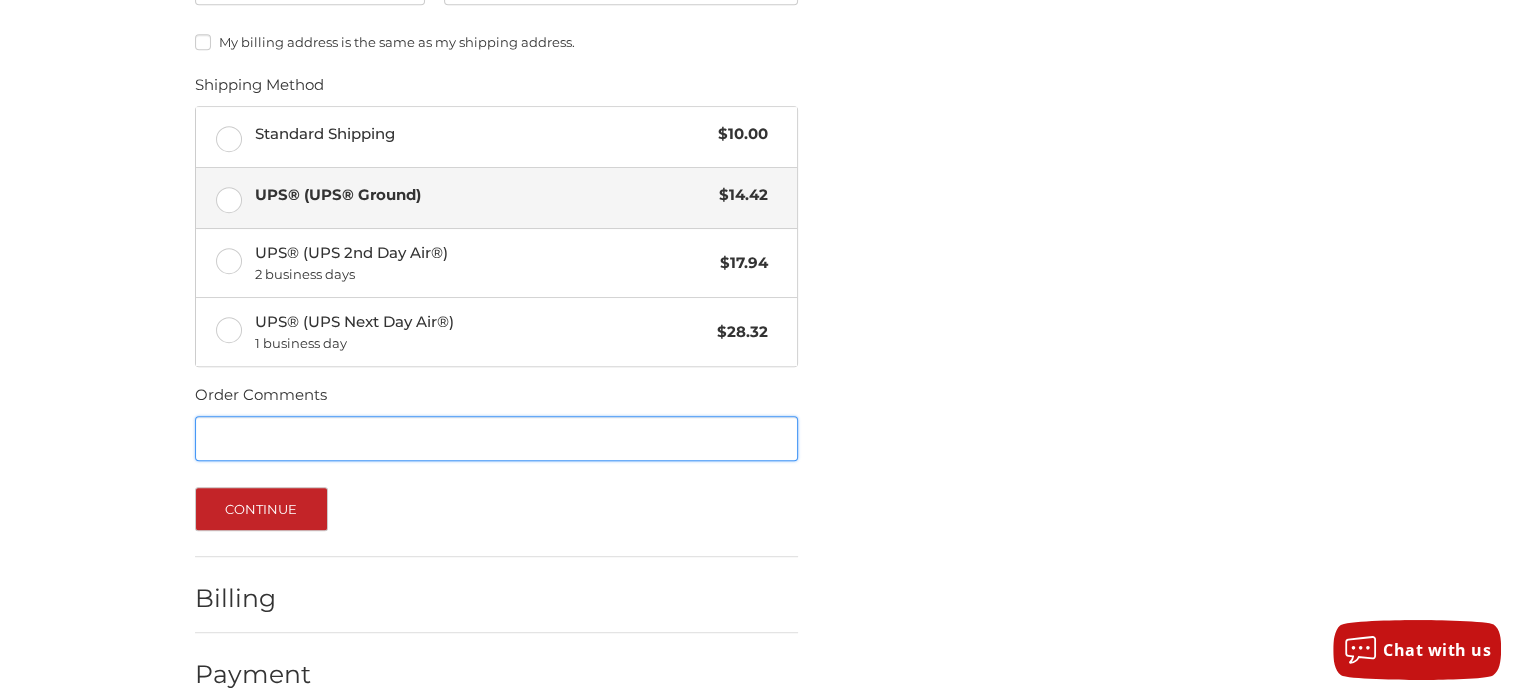 click on "Order Comments" at bounding box center (496, 438) 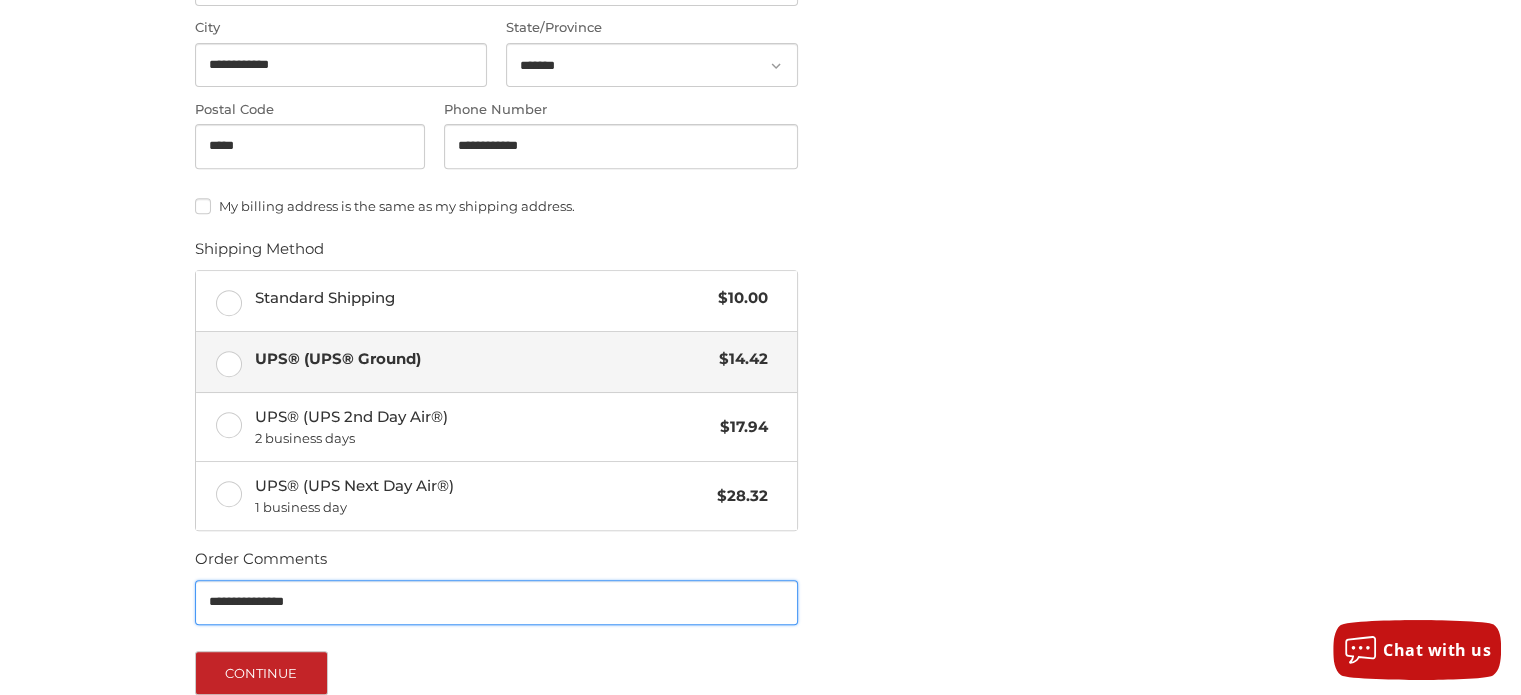 scroll, scrollTop: 1001, scrollLeft: 0, axis: vertical 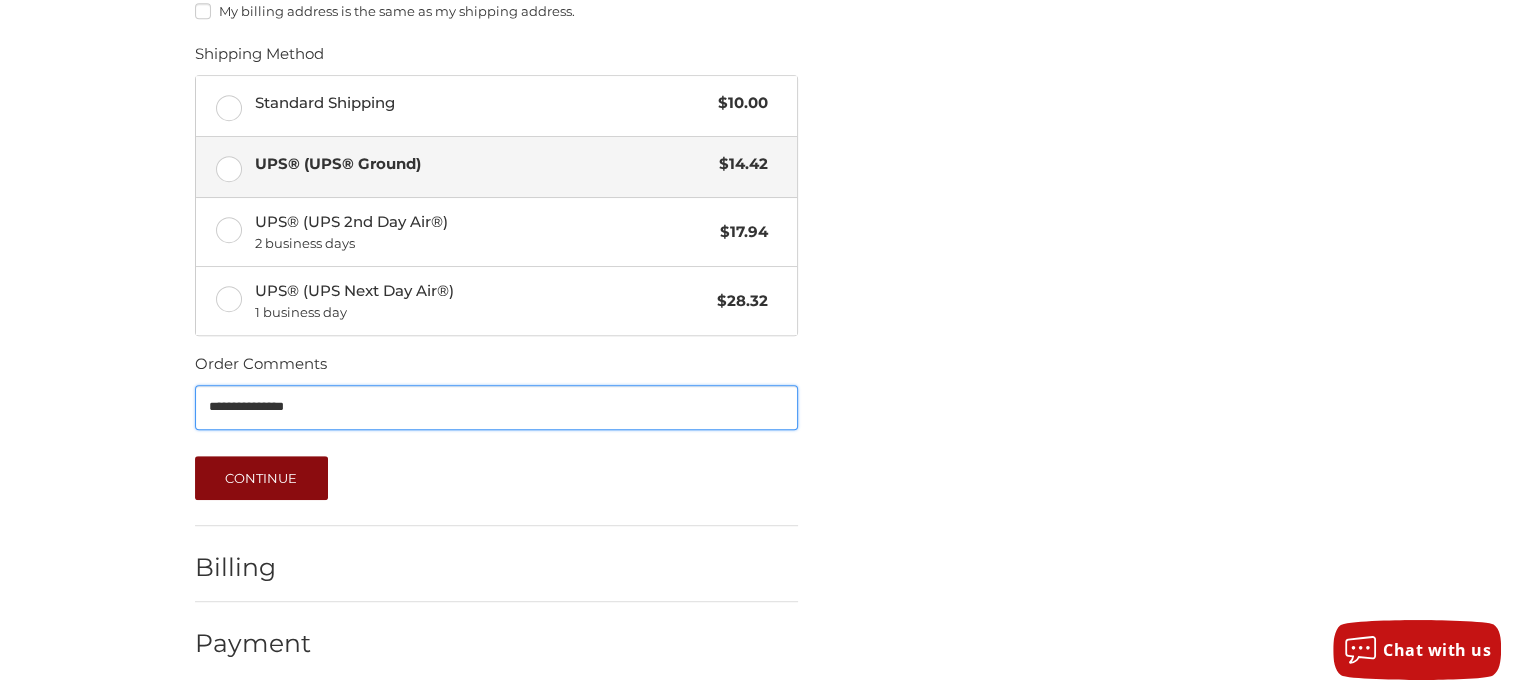 type on "**********" 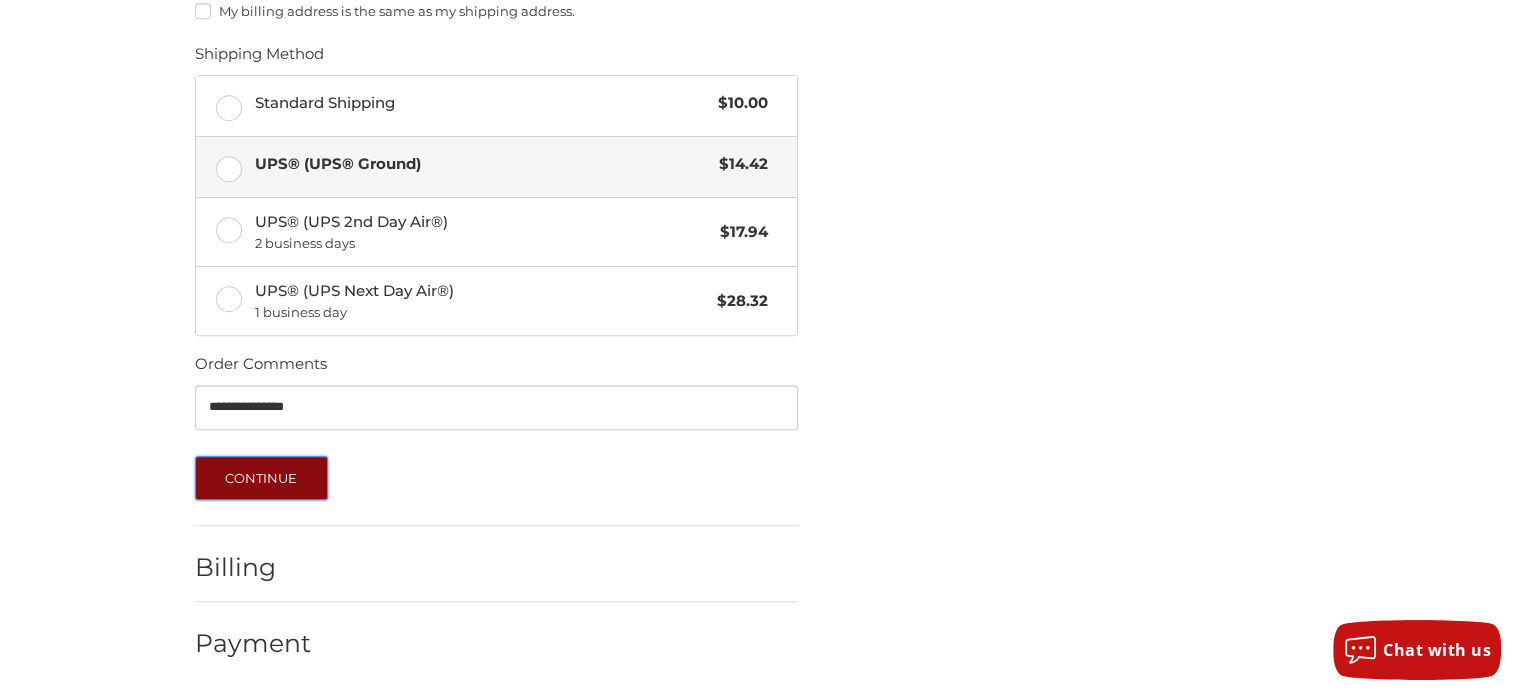 click on "Continue" at bounding box center (261, 478) 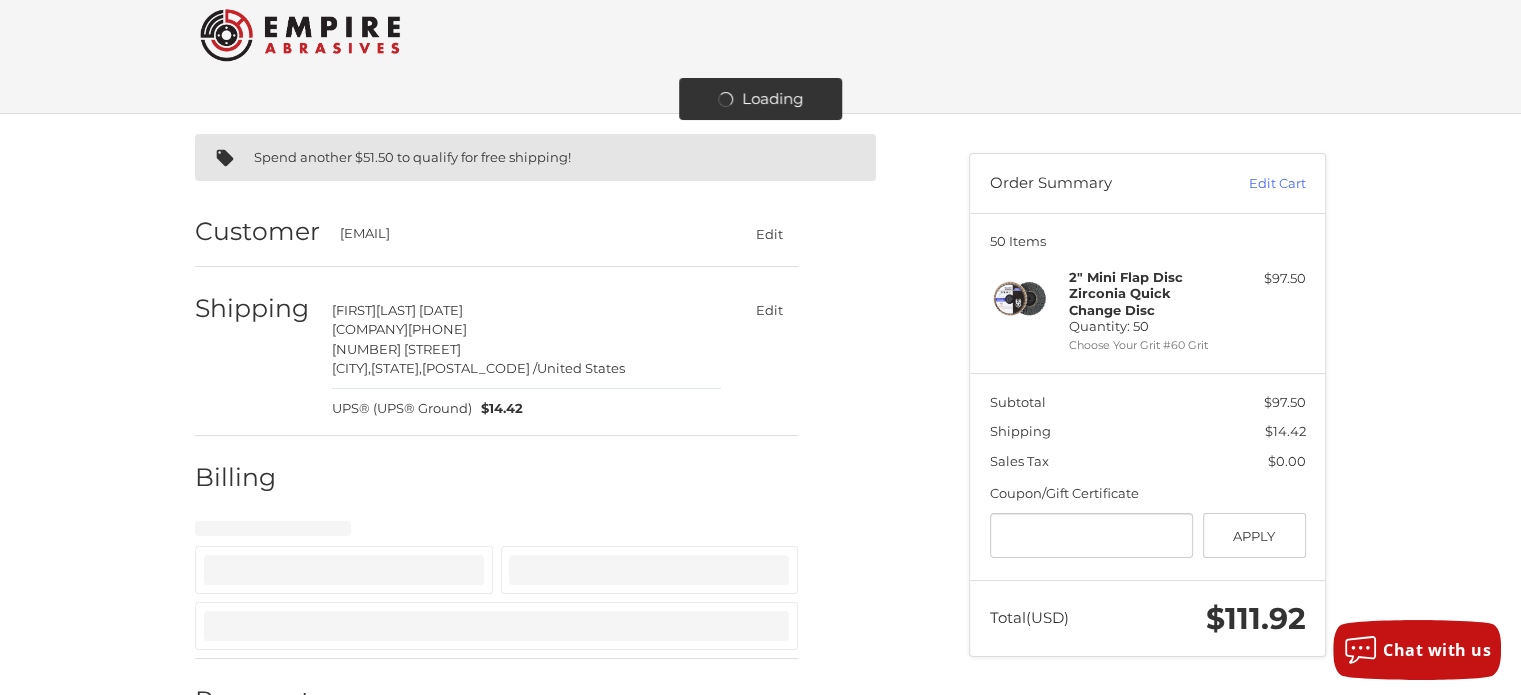 scroll, scrollTop: 100, scrollLeft: 0, axis: vertical 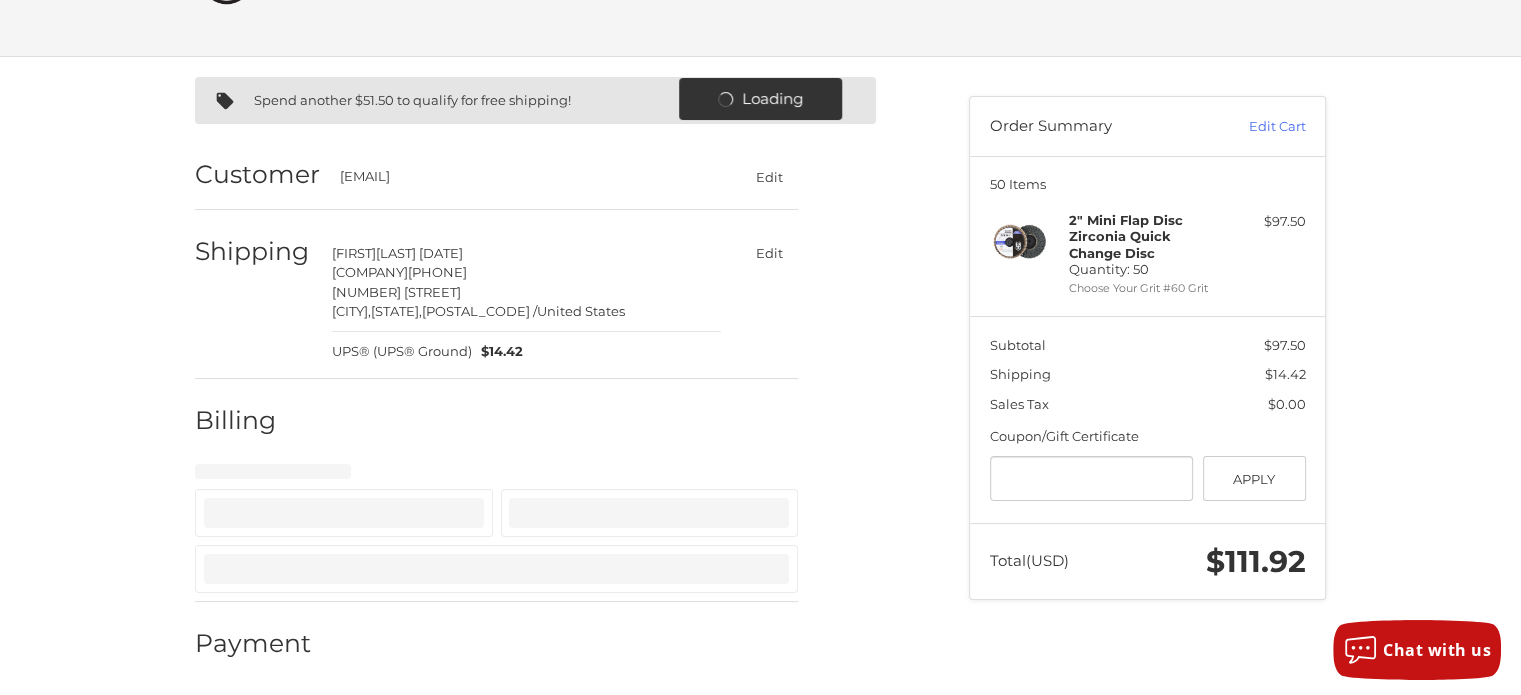 select on "**" 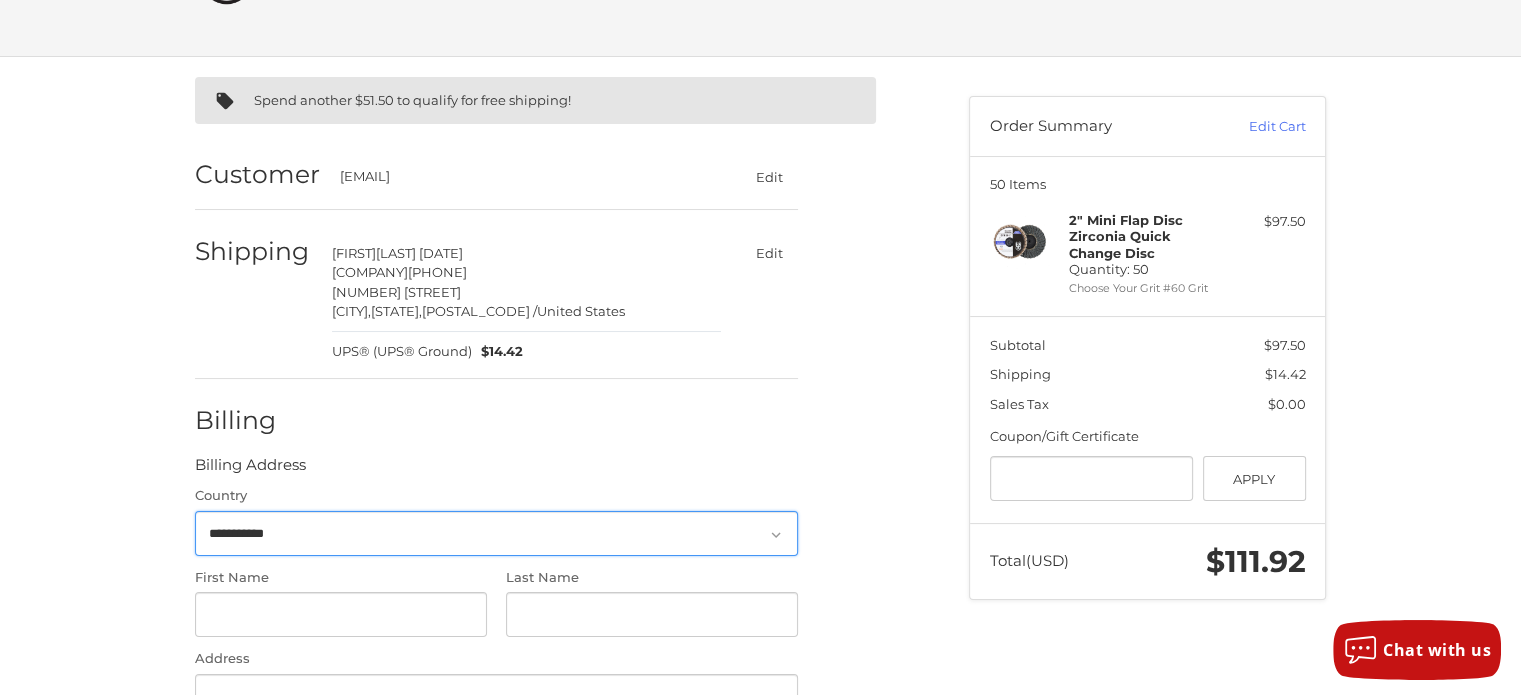 scroll, scrollTop: 339, scrollLeft: 0, axis: vertical 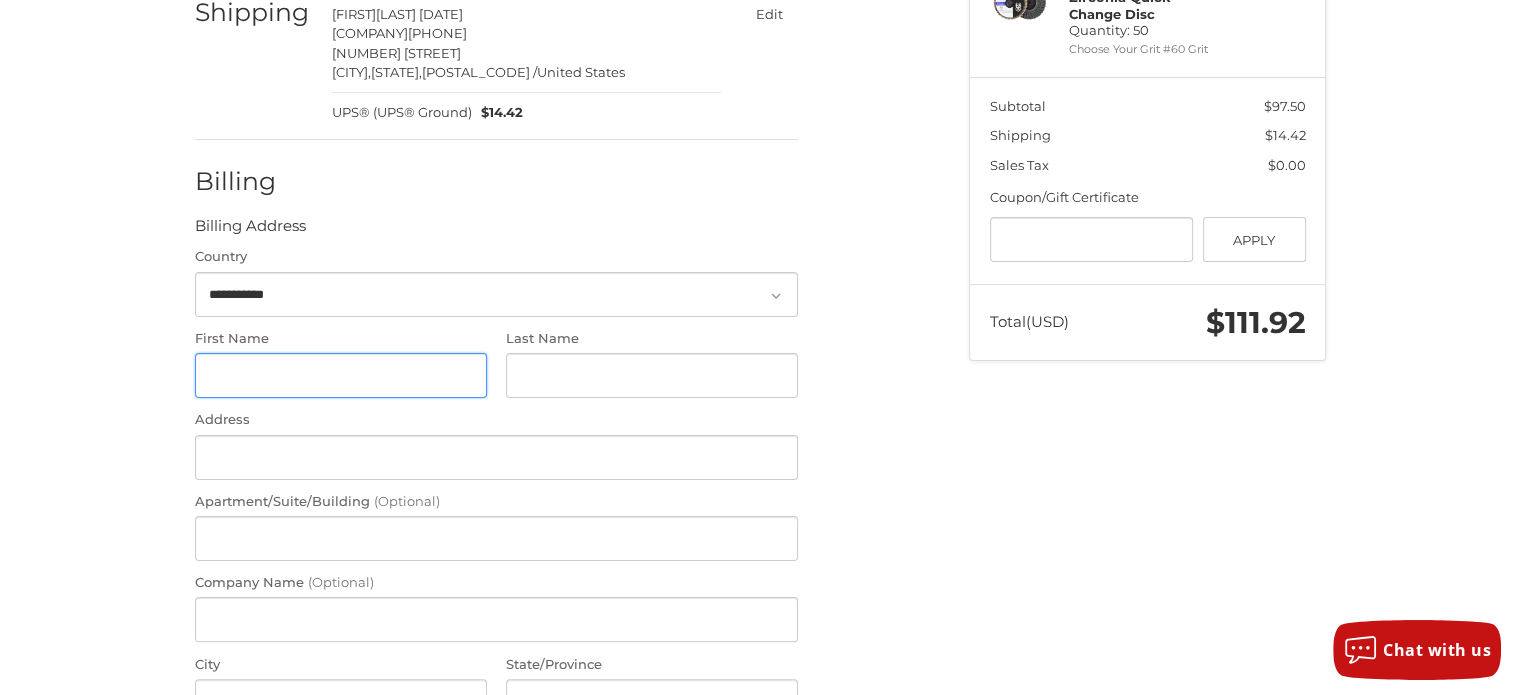 click on "First Name" at bounding box center (341, 375) 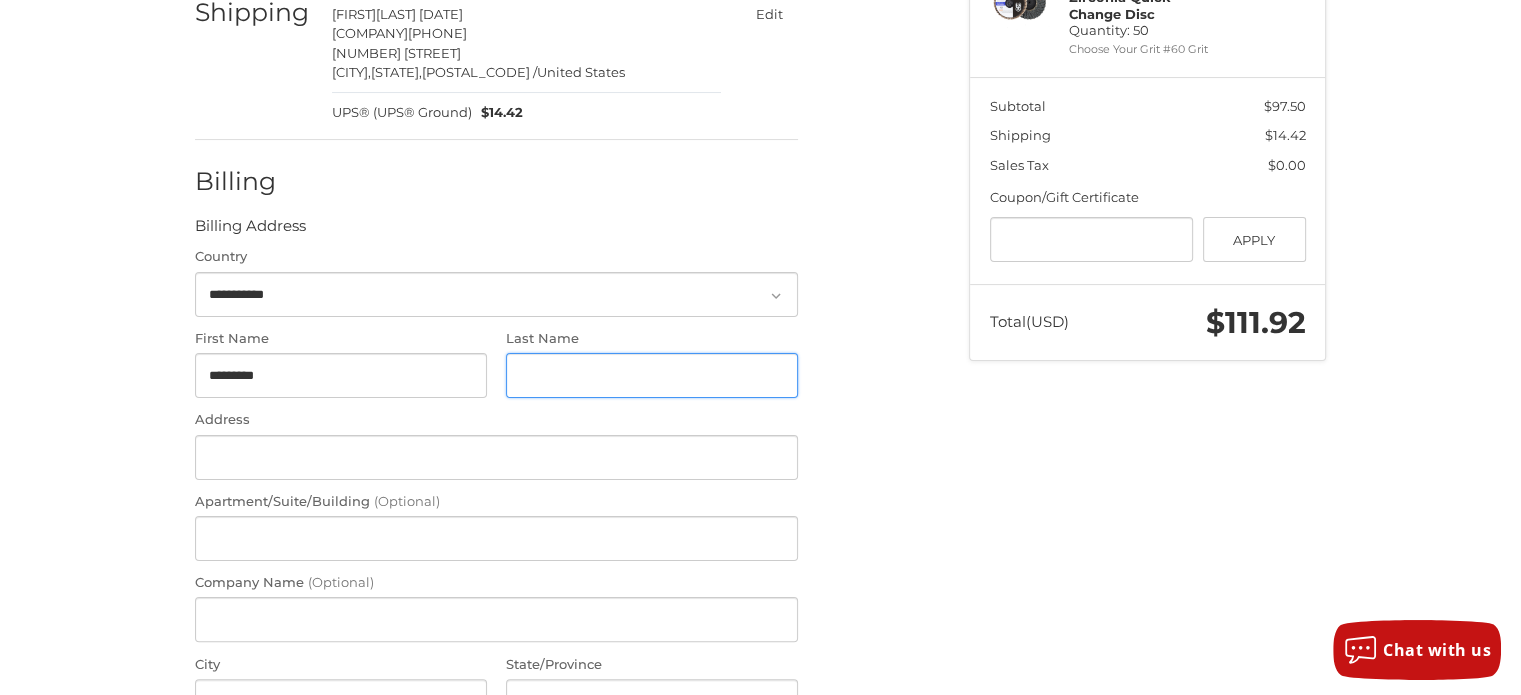 type on "****" 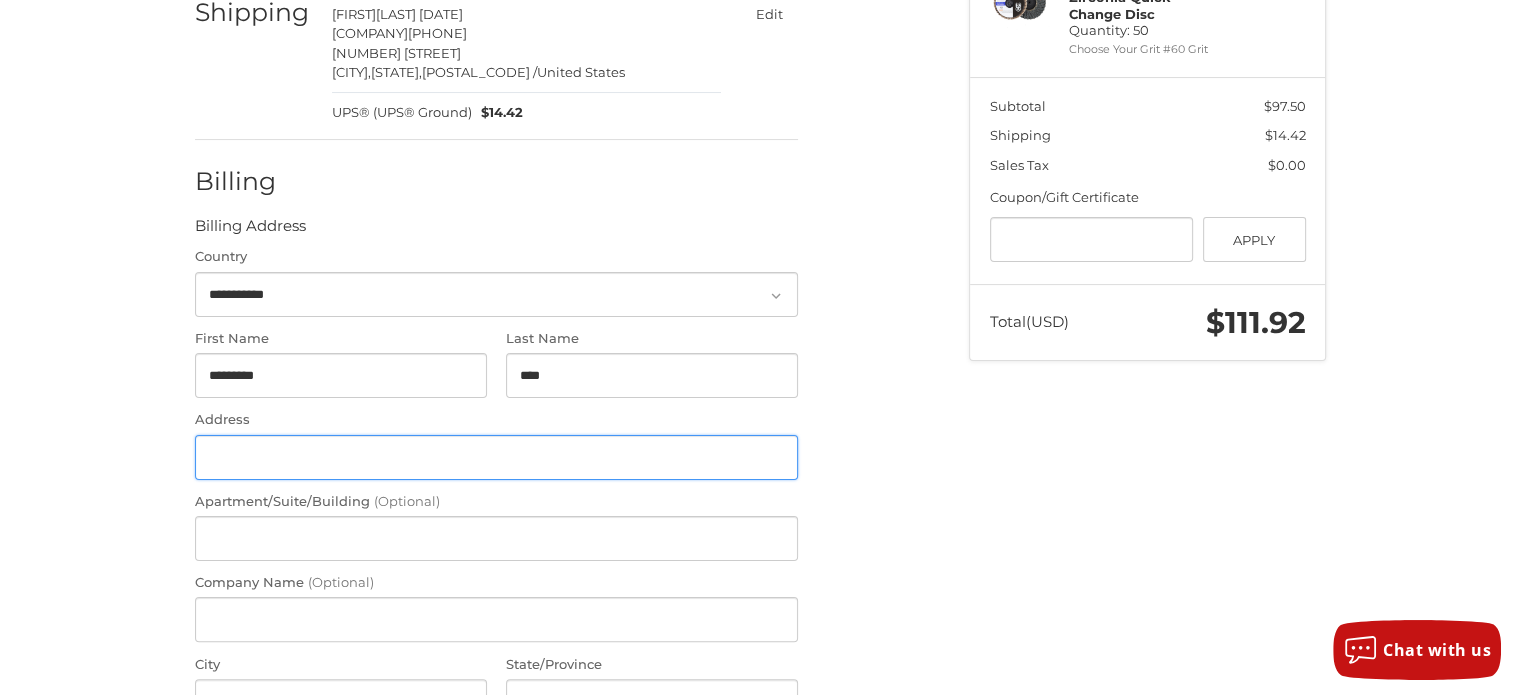 type on "**********" 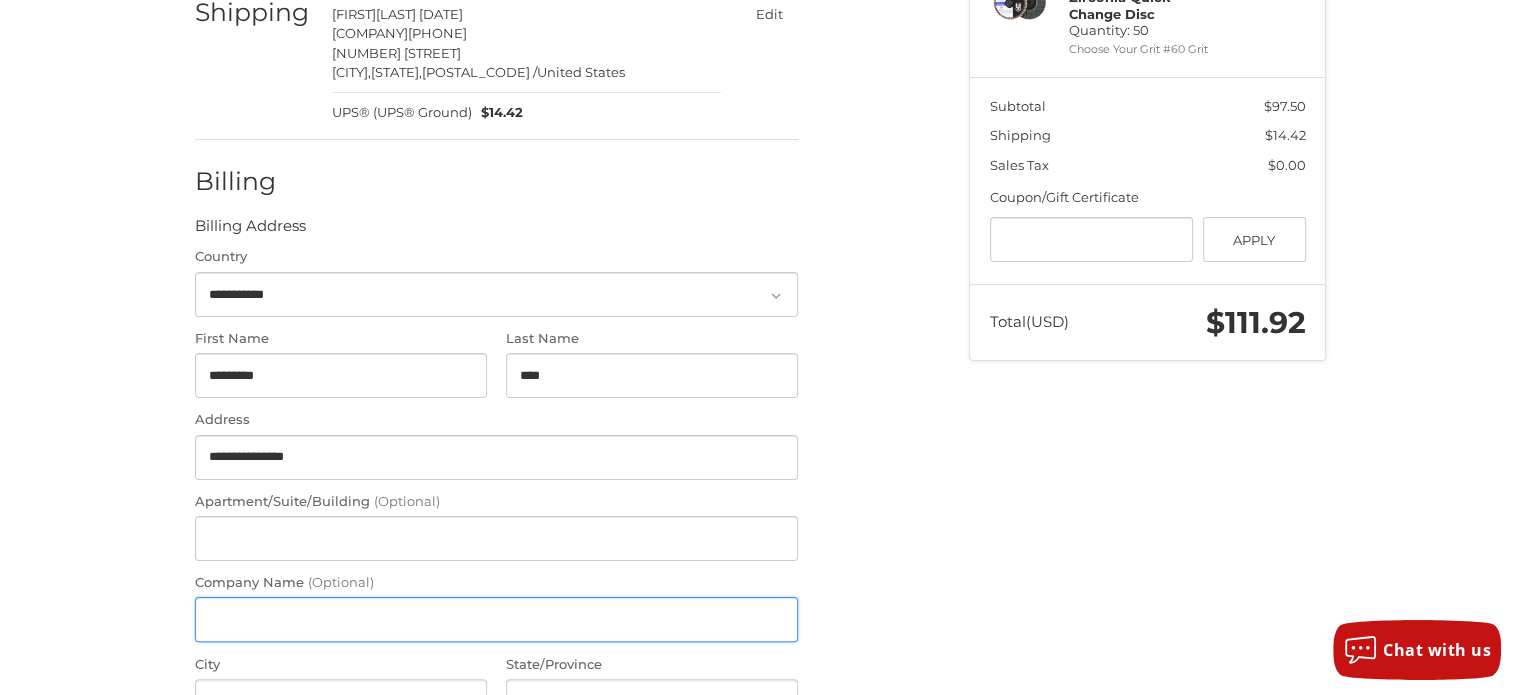 type on "**********" 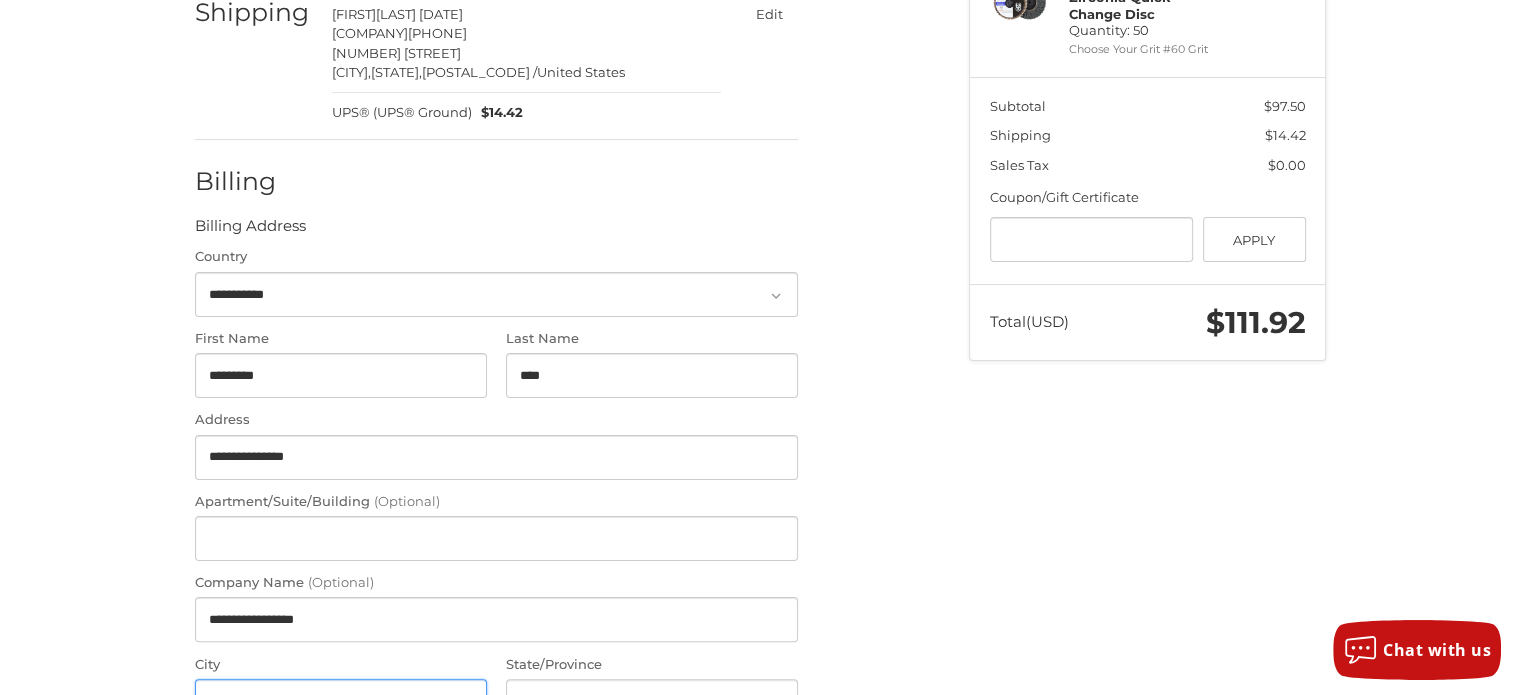 type on "*******" 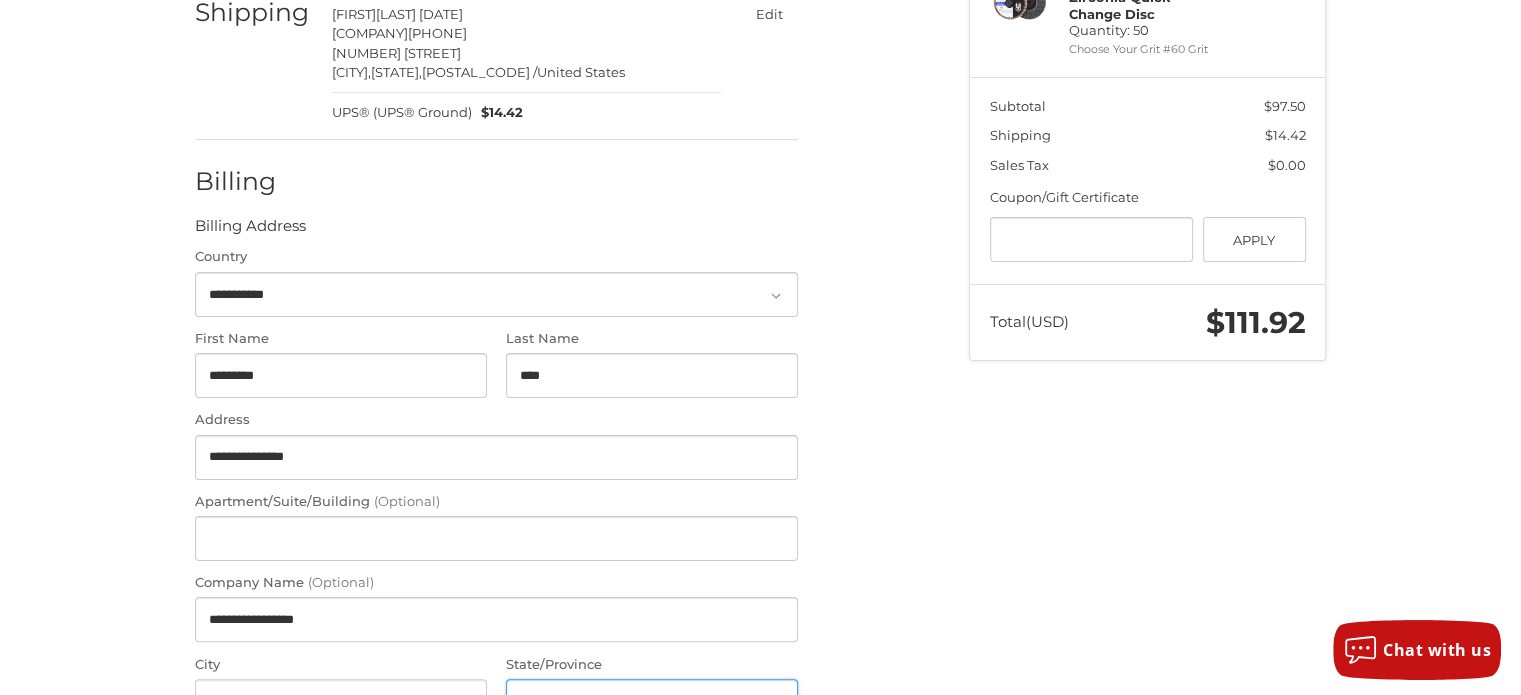 select on "**" 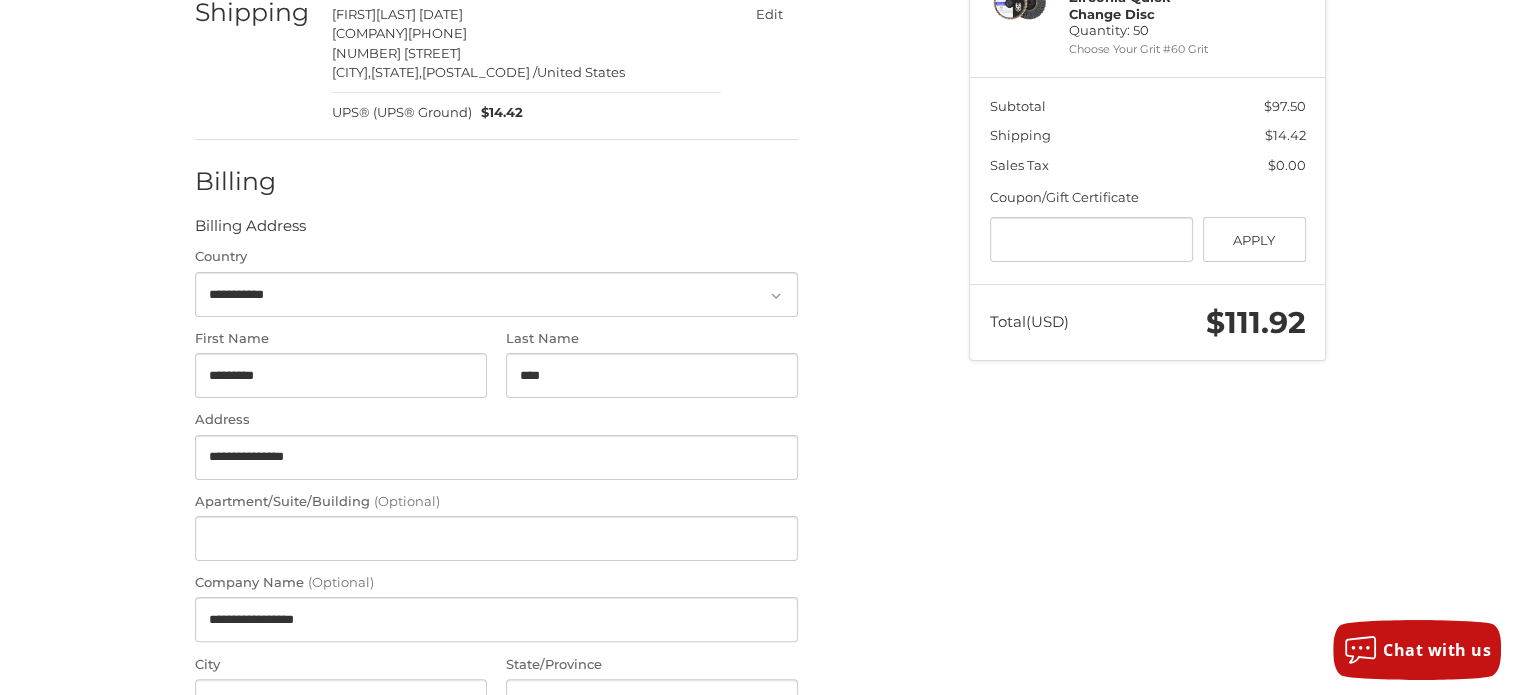 type on "*****" 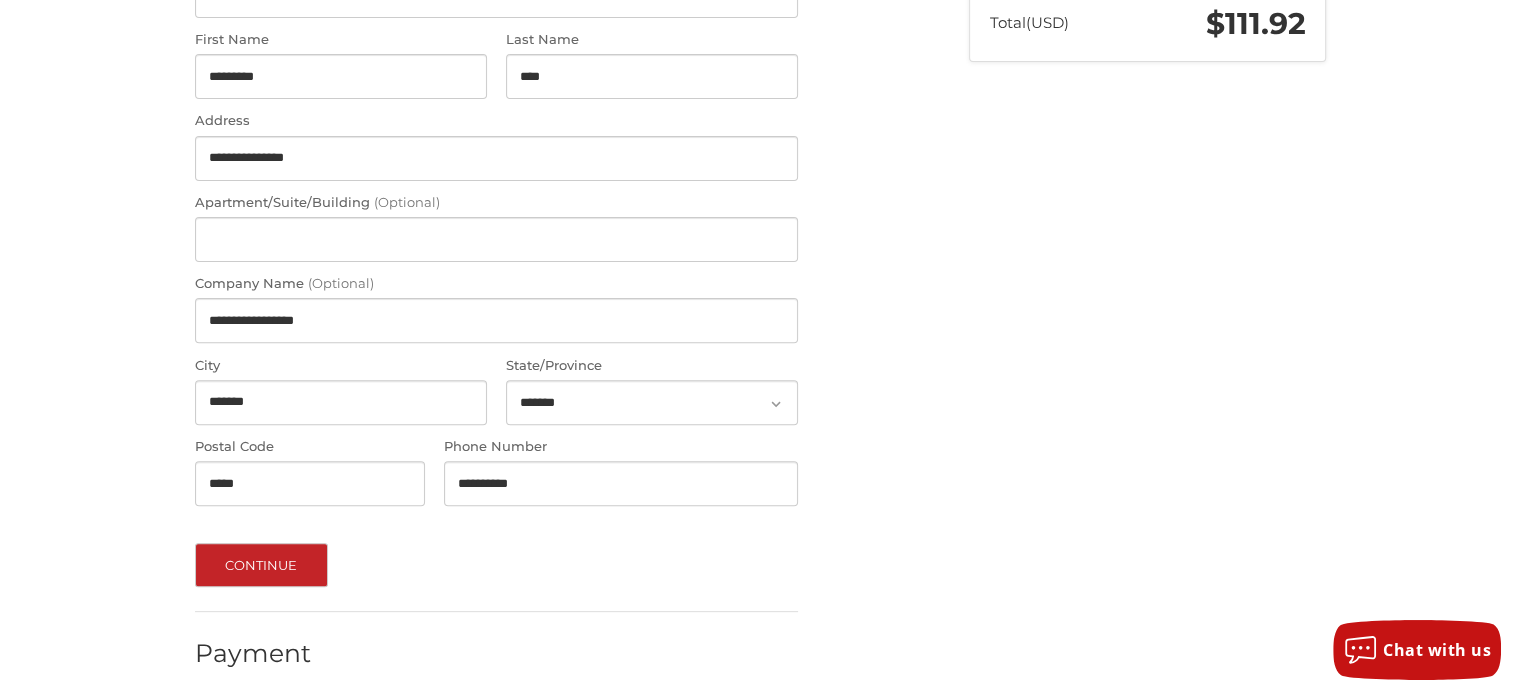 scroll, scrollTop: 639, scrollLeft: 0, axis: vertical 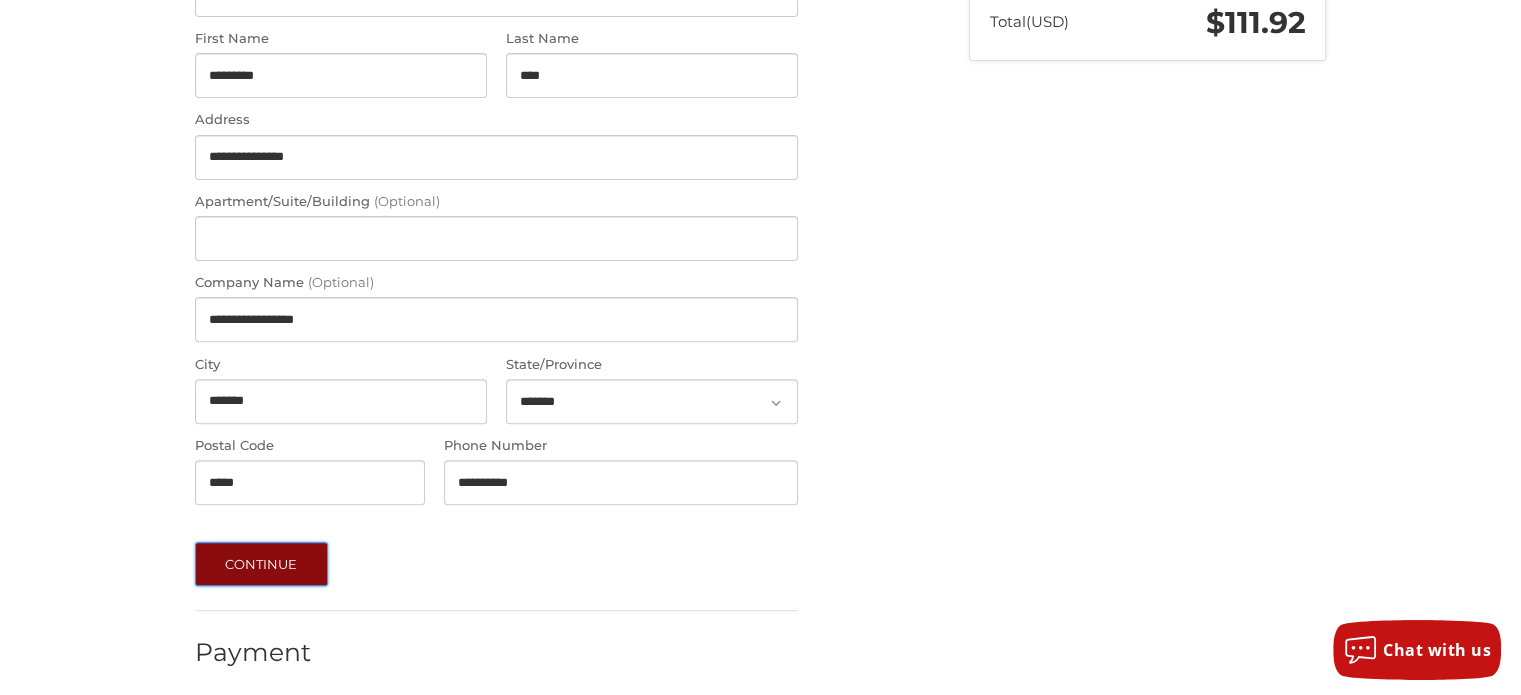 click on "Continue" at bounding box center [261, 564] 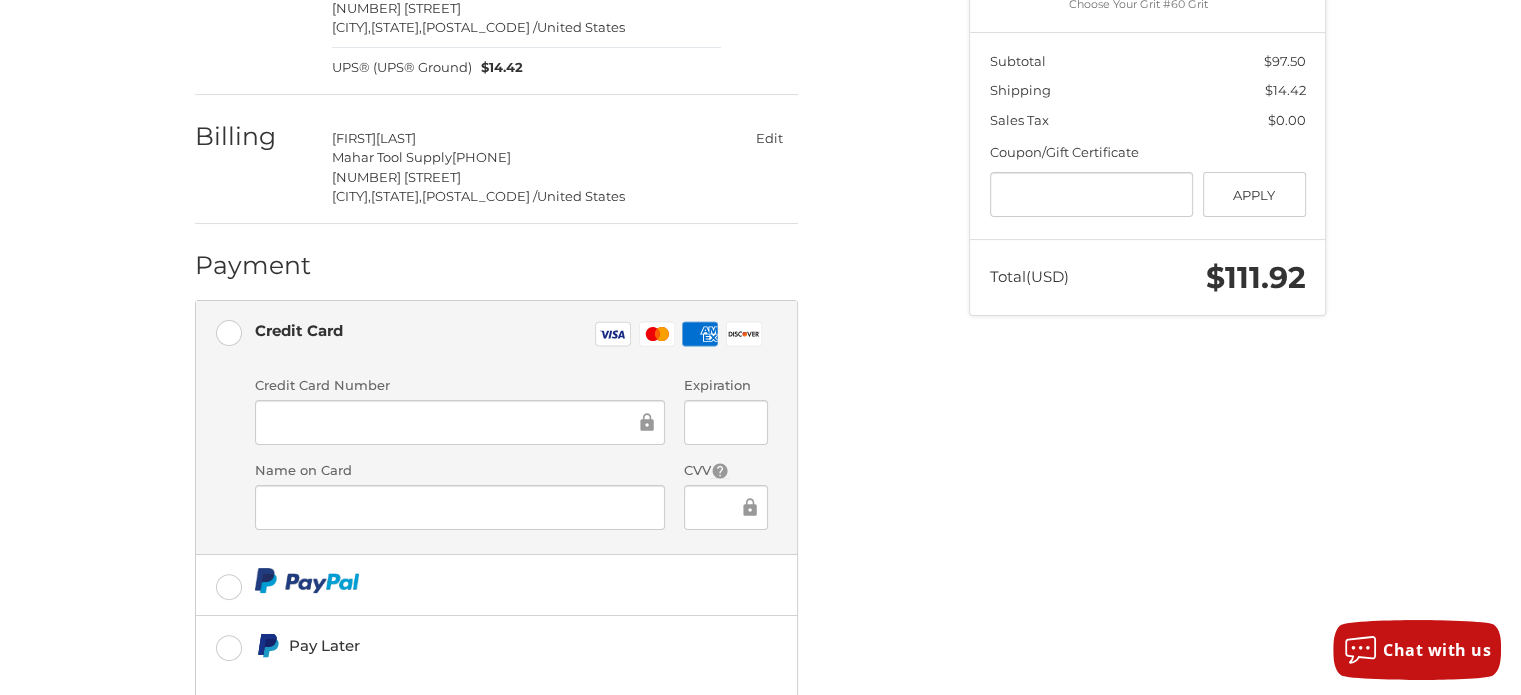 scroll, scrollTop: 399, scrollLeft: 0, axis: vertical 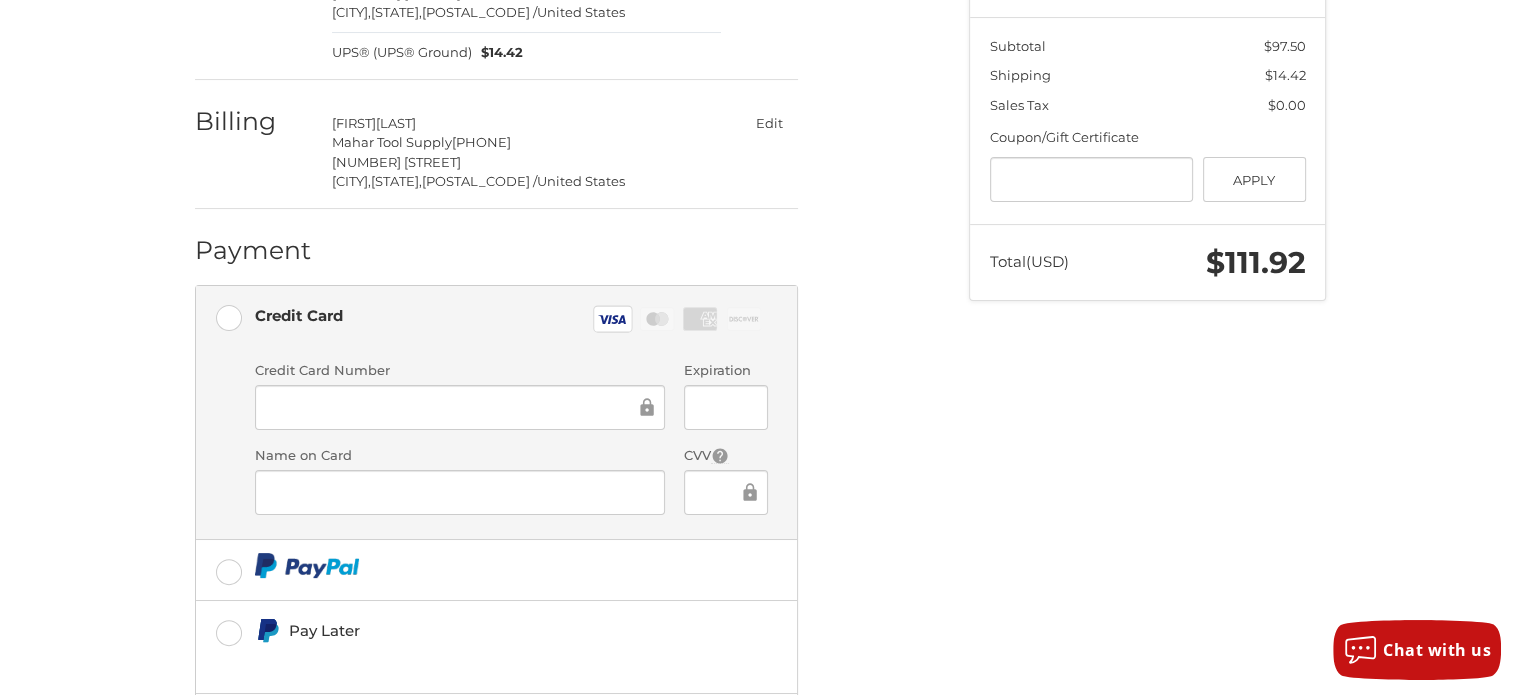 click on "Spend another $51.50 to qualify for free shipping! Customer skarr@gomahar.com Edit Shipping Brian  Tutor Jr 04JUL25 Ferguson Engineering Company  989-799-5530 8222 Industrial Dr  Olive Branch,  Mississippi,  38654 /  United States  UPS® (UPS® Ground) $14.42 Edit Billing Stephanie  Karr Mahar Tool Supply  9897995530 112 Williams St  Saginaw,  Michigan,  48602 /  United States  Edit Payment Payment Methods Credit Card Credit Card Visa Master Amex Discover Credit card Credit Card Number Expiration Name on Card CVV Pay Later Redeemable Payments Coupon/Gift Certificate Gift Certificate or Coupon Code Apply Place Order" at bounding box center (567, 308) 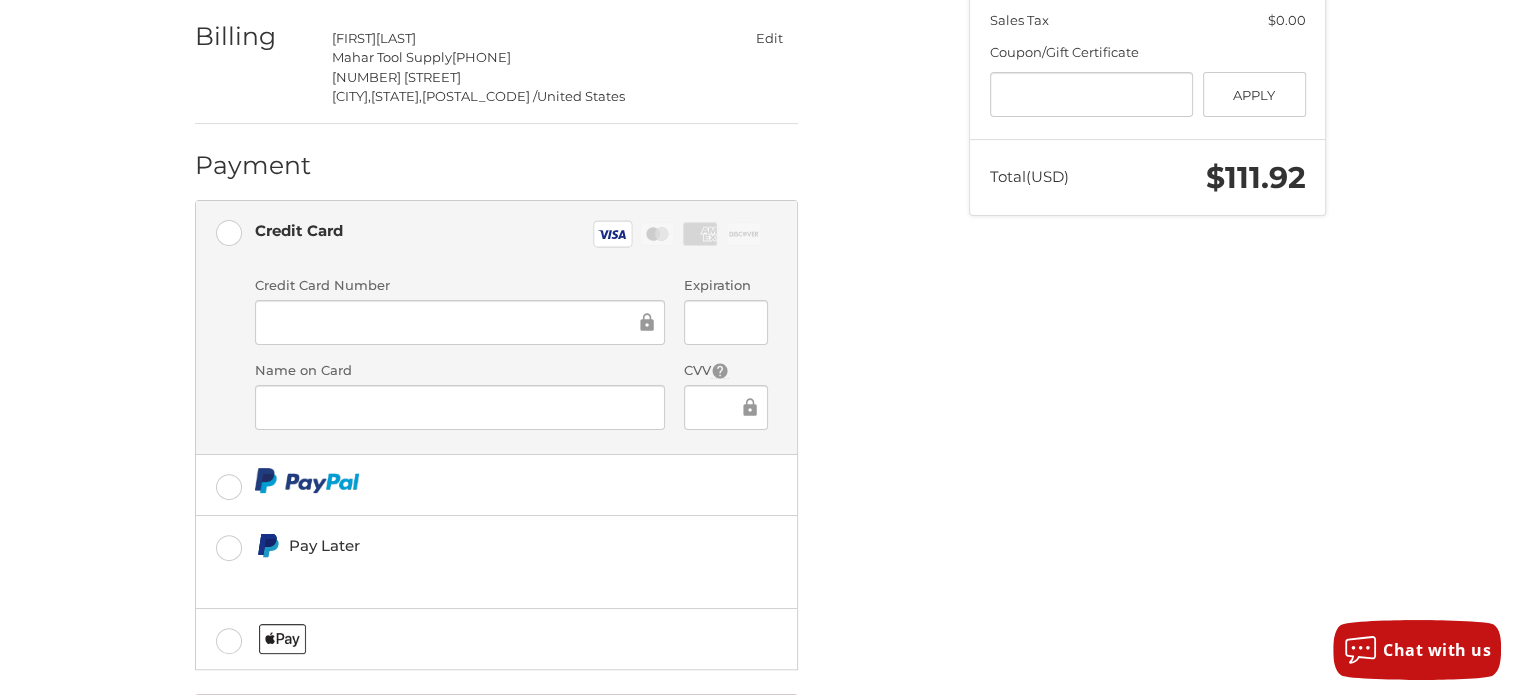 scroll, scrollTop: 580, scrollLeft: 0, axis: vertical 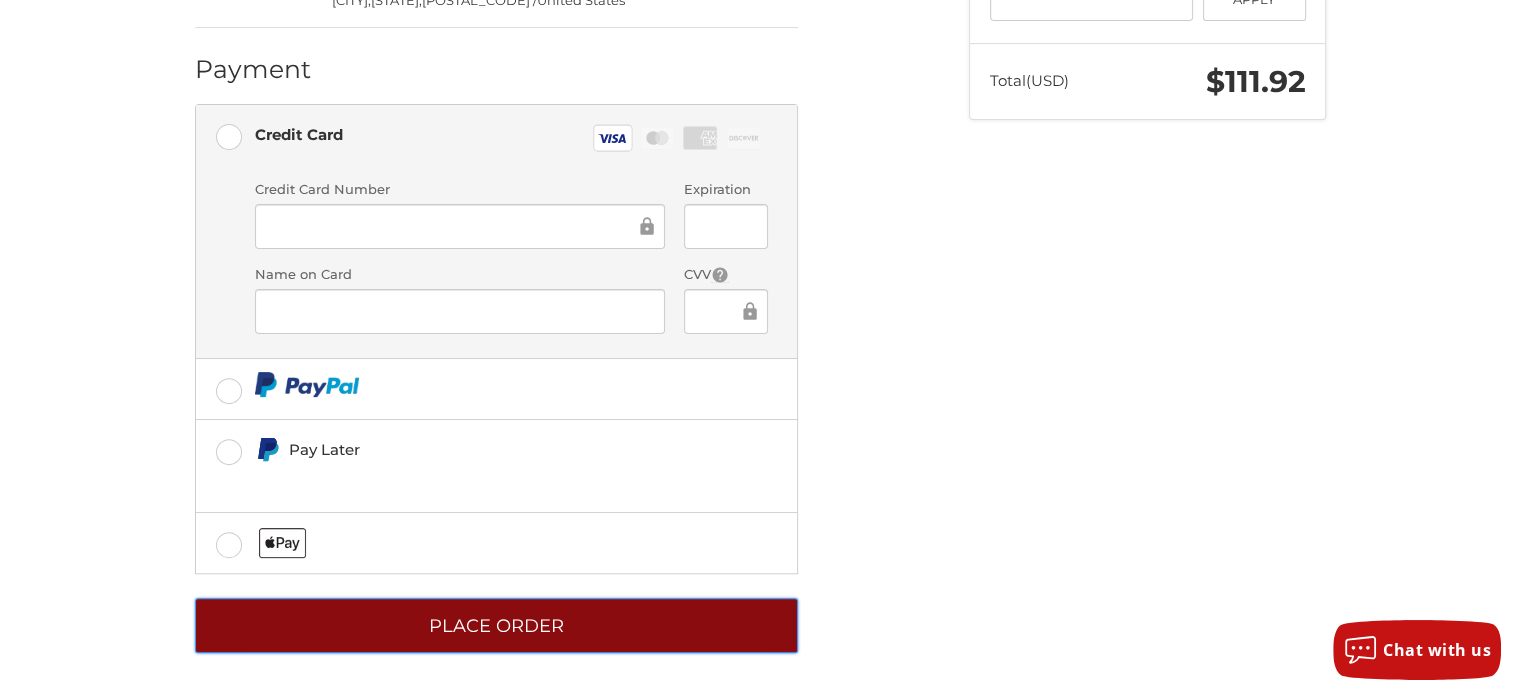 click on "Place Order" at bounding box center [496, 625] 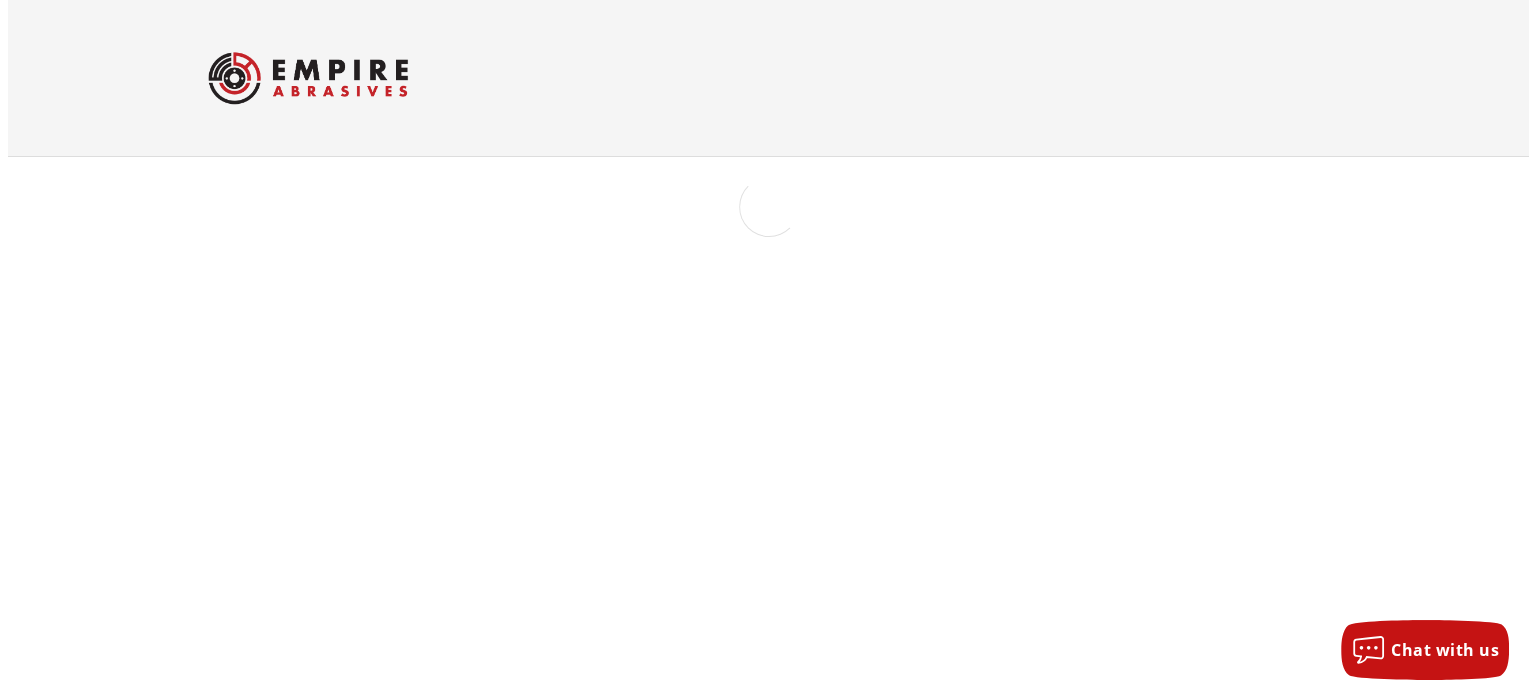 scroll, scrollTop: 0, scrollLeft: 0, axis: both 